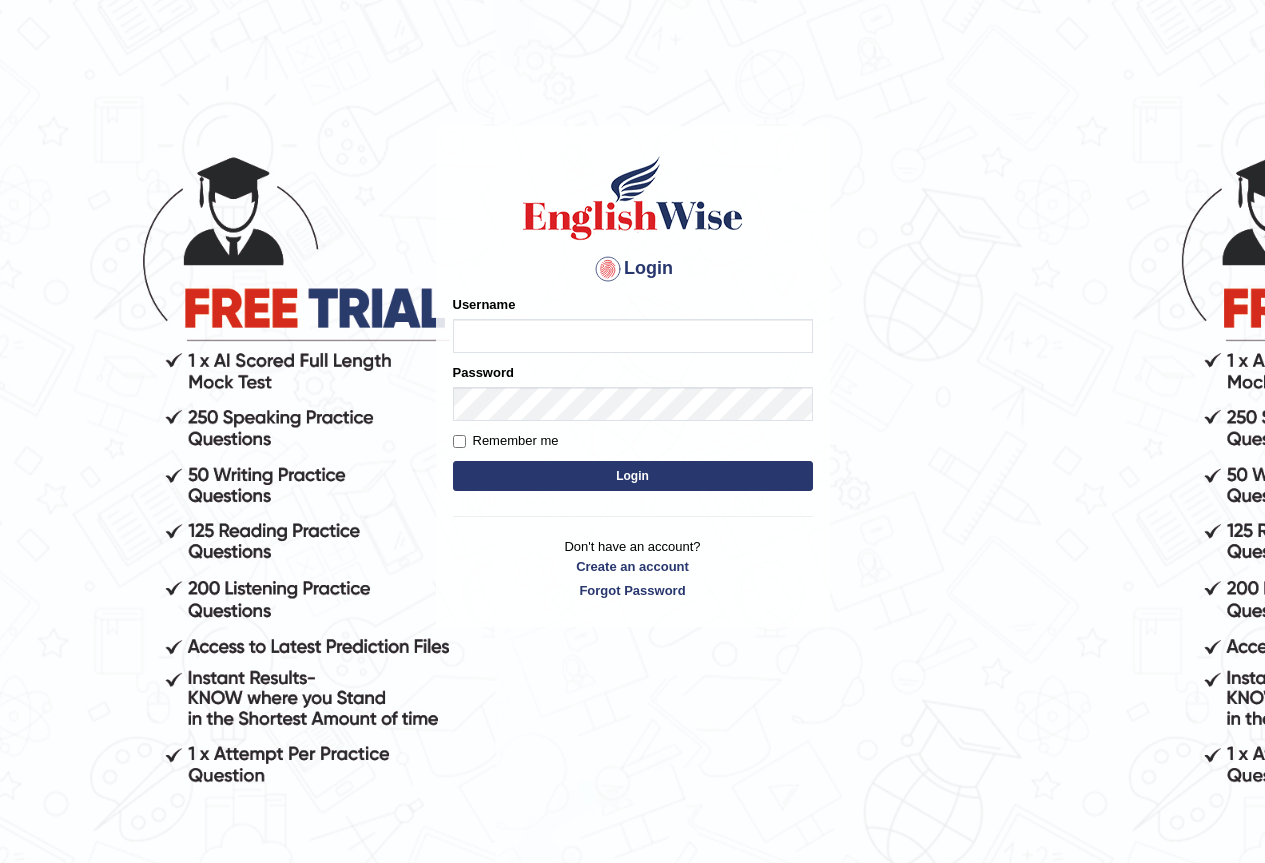 scroll, scrollTop: 0, scrollLeft: 0, axis: both 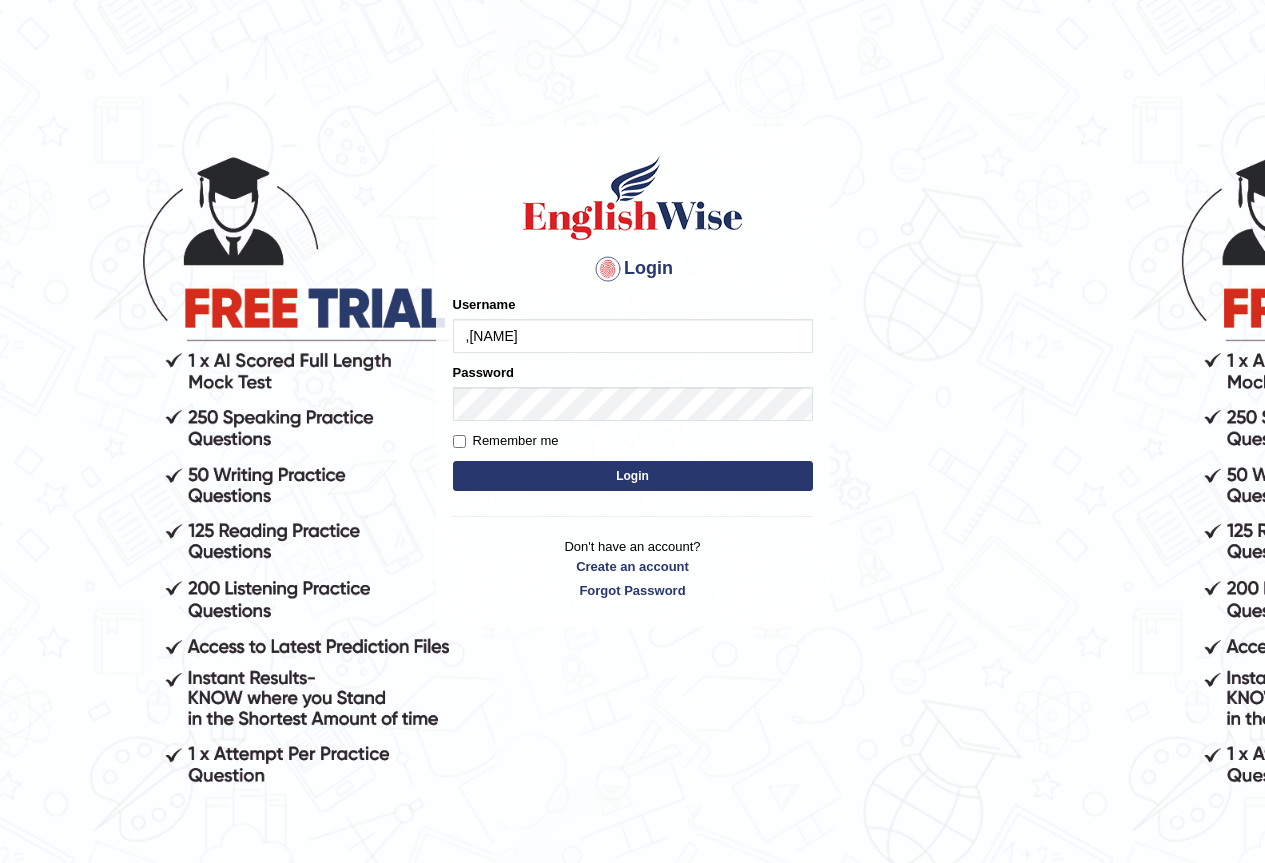type on ",[NAME]" 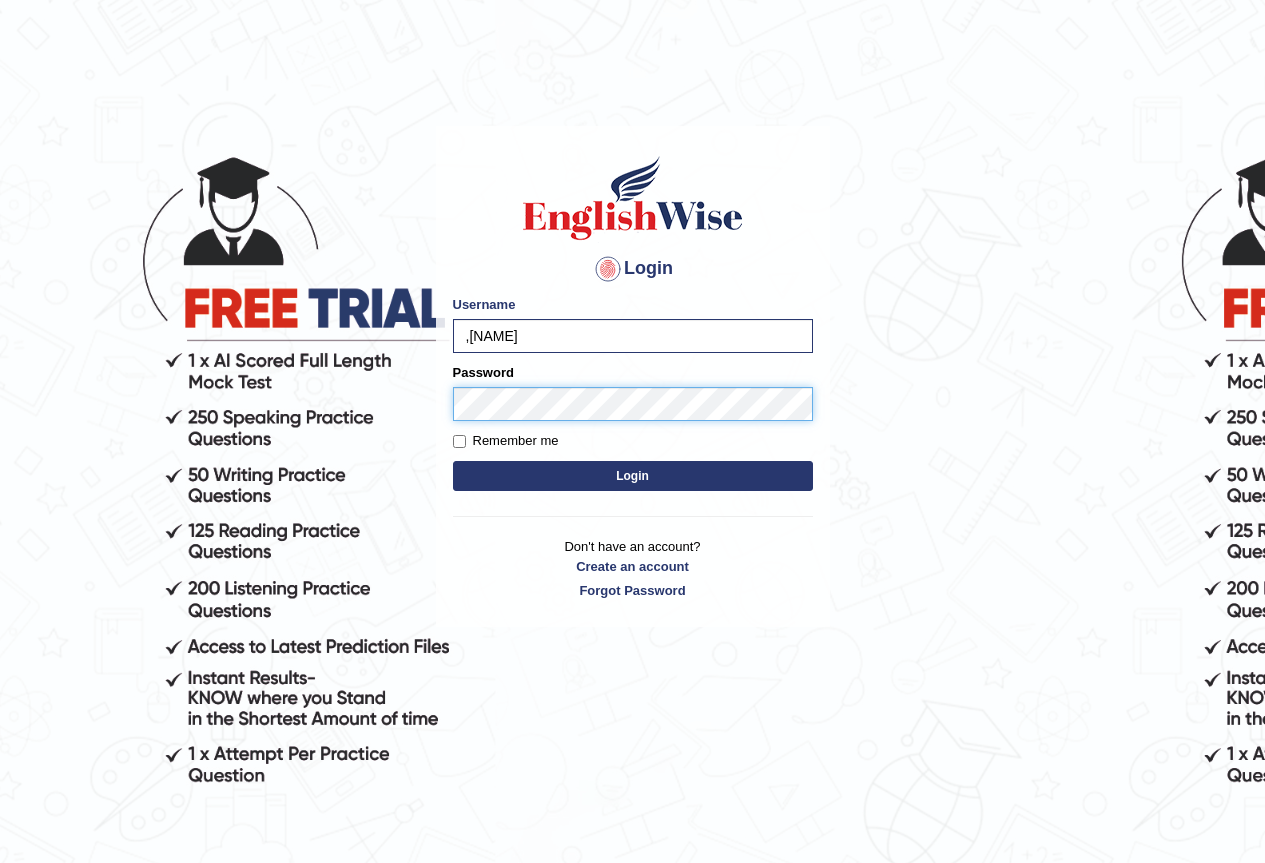 click on "Login" at bounding box center (633, 476) 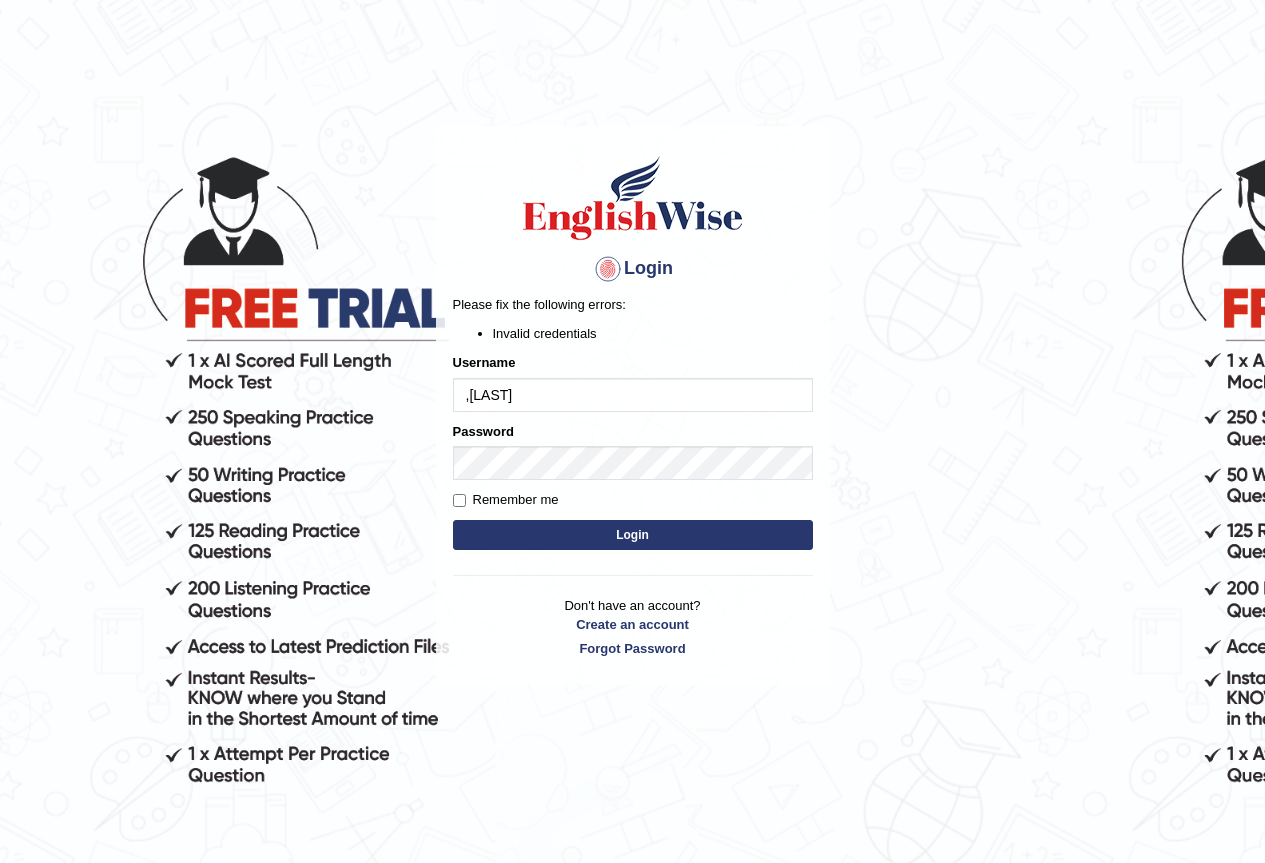 scroll, scrollTop: 0, scrollLeft: 0, axis: both 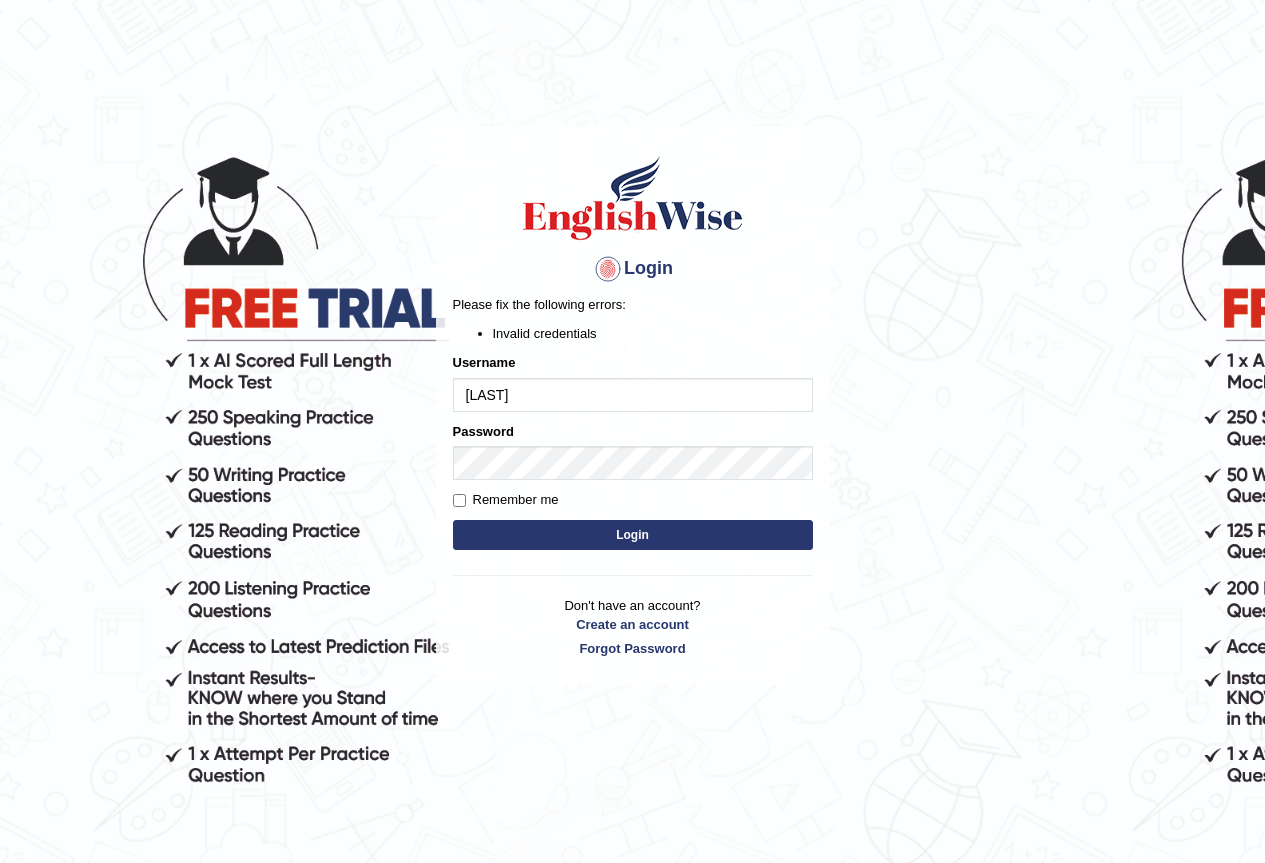 type on "OLIVERF" 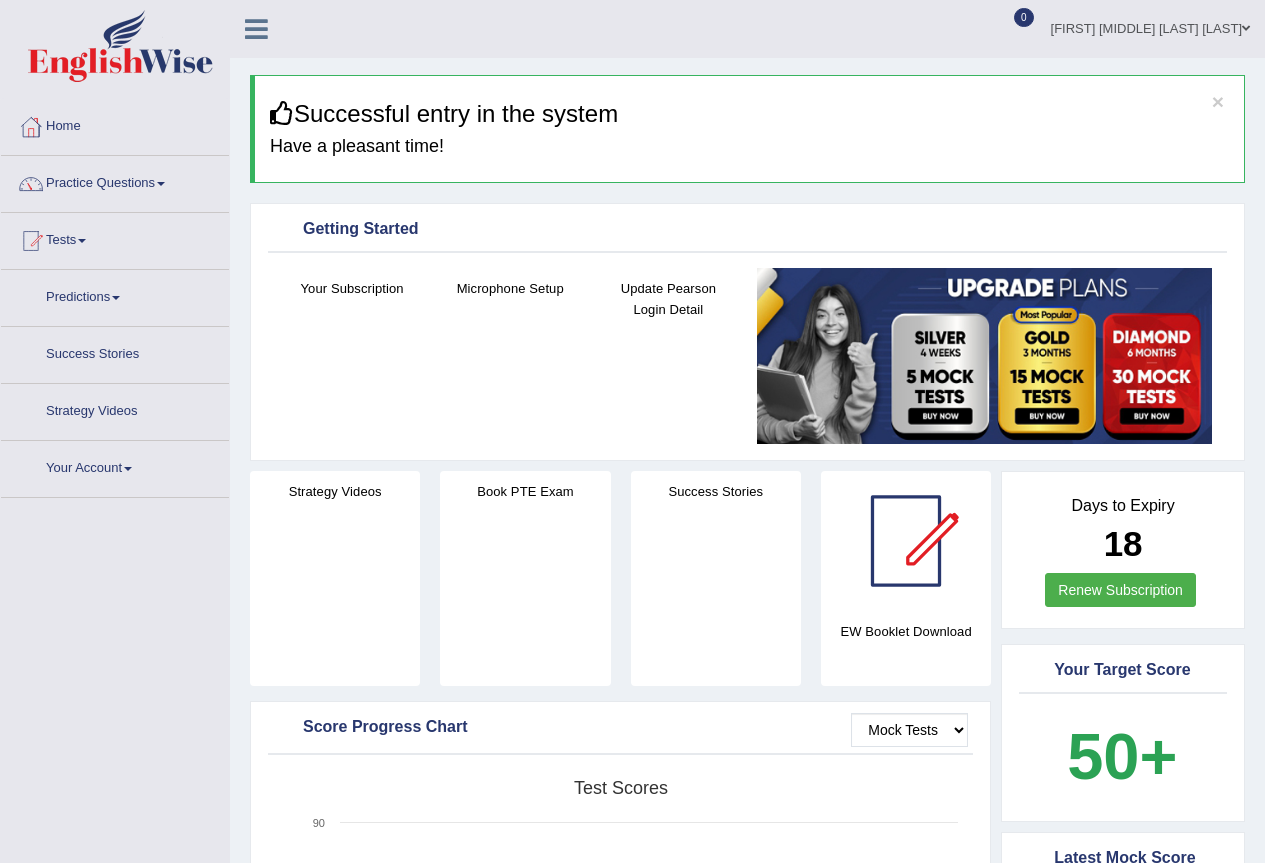 scroll, scrollTop: 0, scrollLeft: 0, axis: both 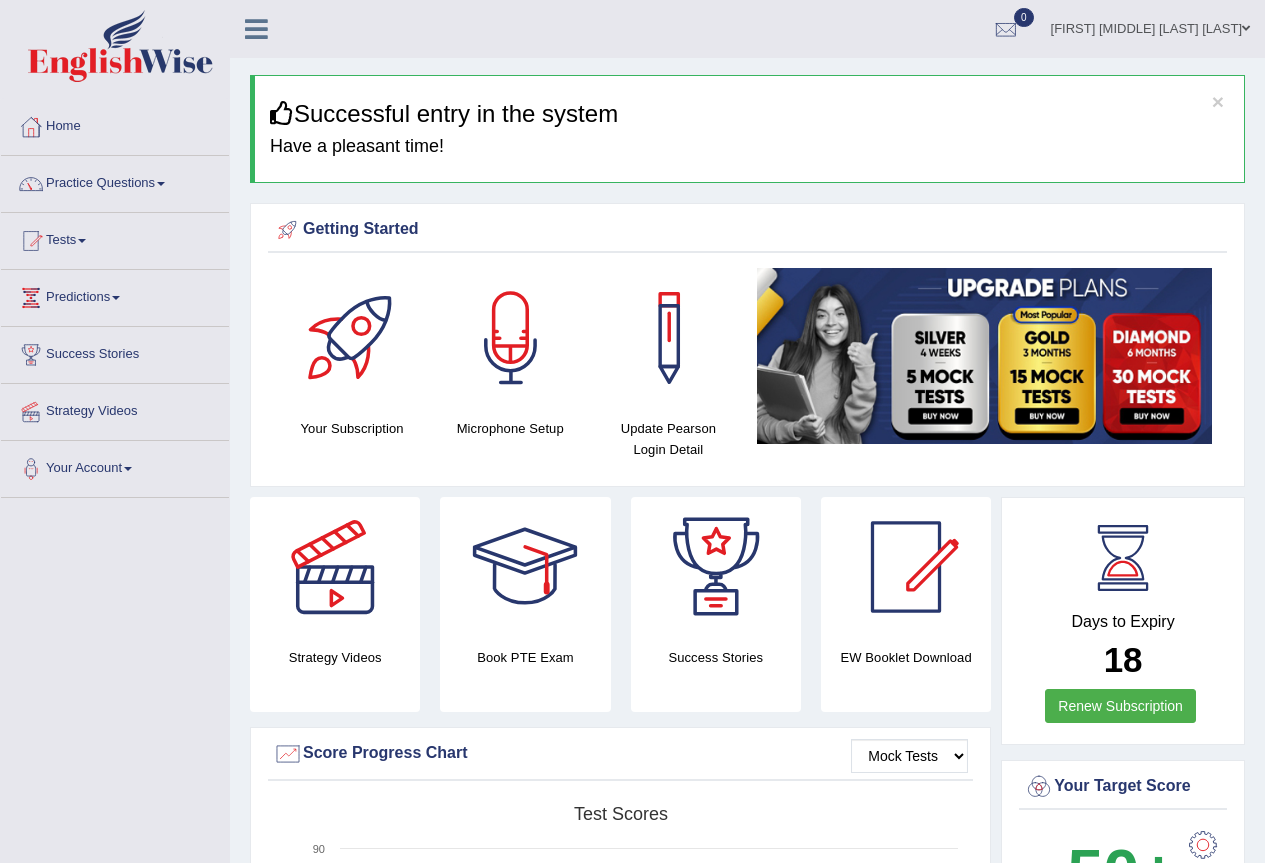 click on "Practice Questions" at bounding box center (115, 181) 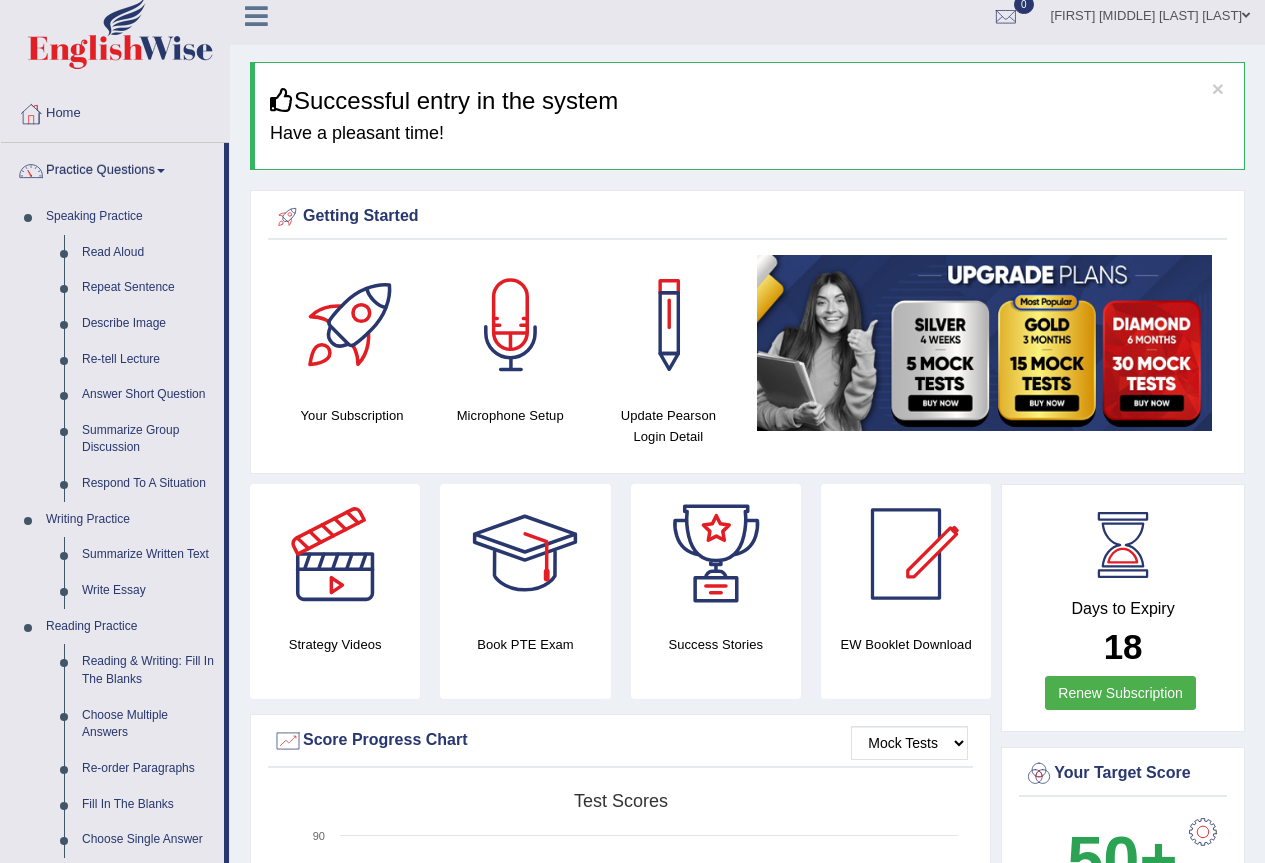 scroll, scrollTop: 0, scrollLeft: 0, axis: both 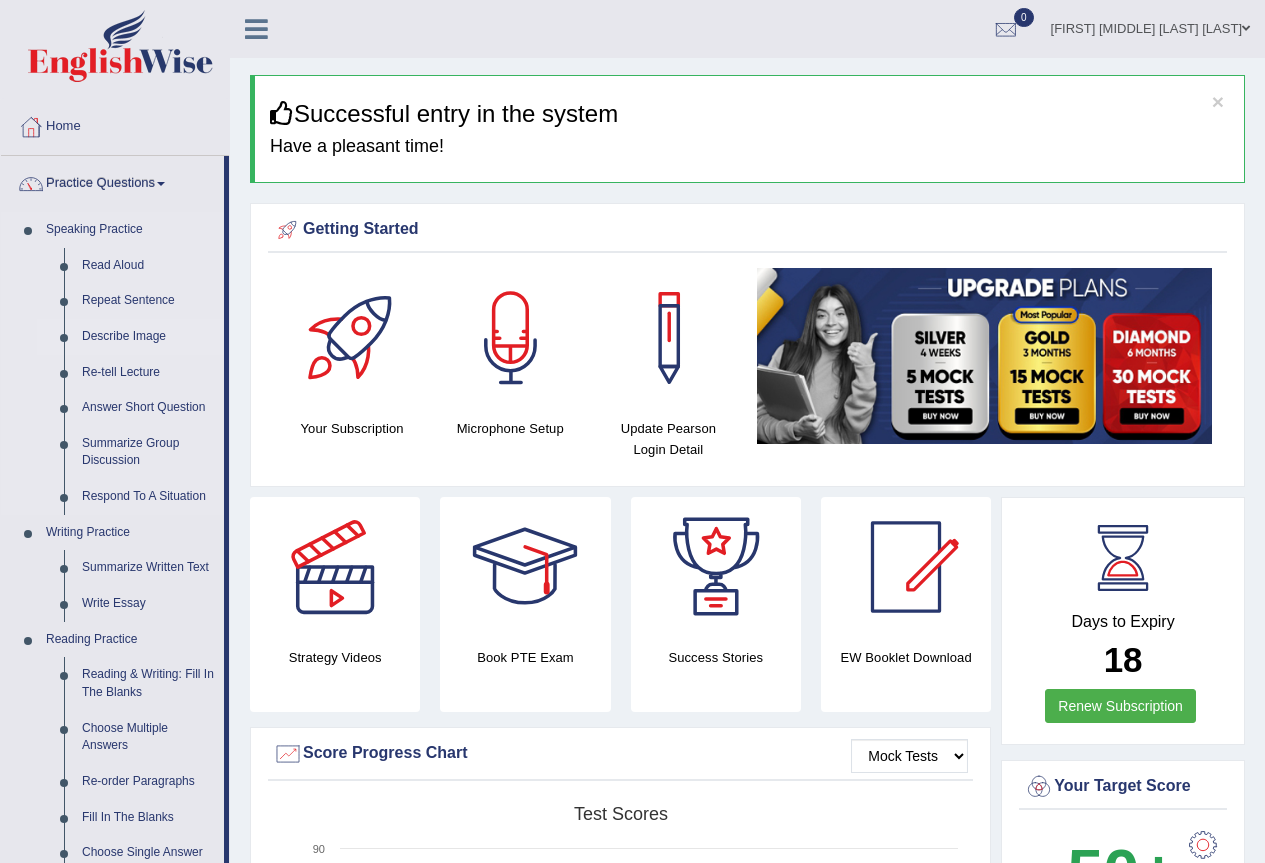 click on "Describe Image" at bounding box center [148, 337] 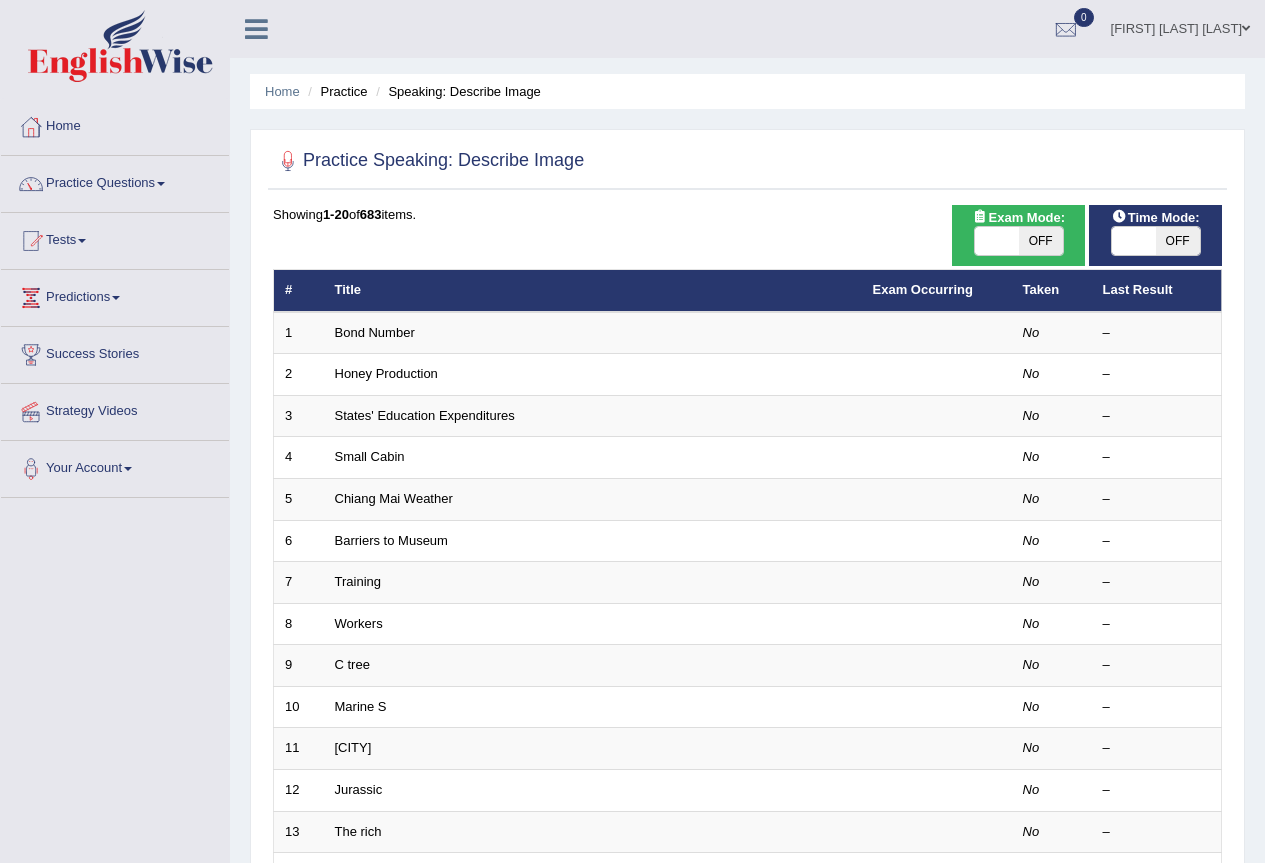 scroll, scrollTop: 0, scrollLeft: 0, axis: both 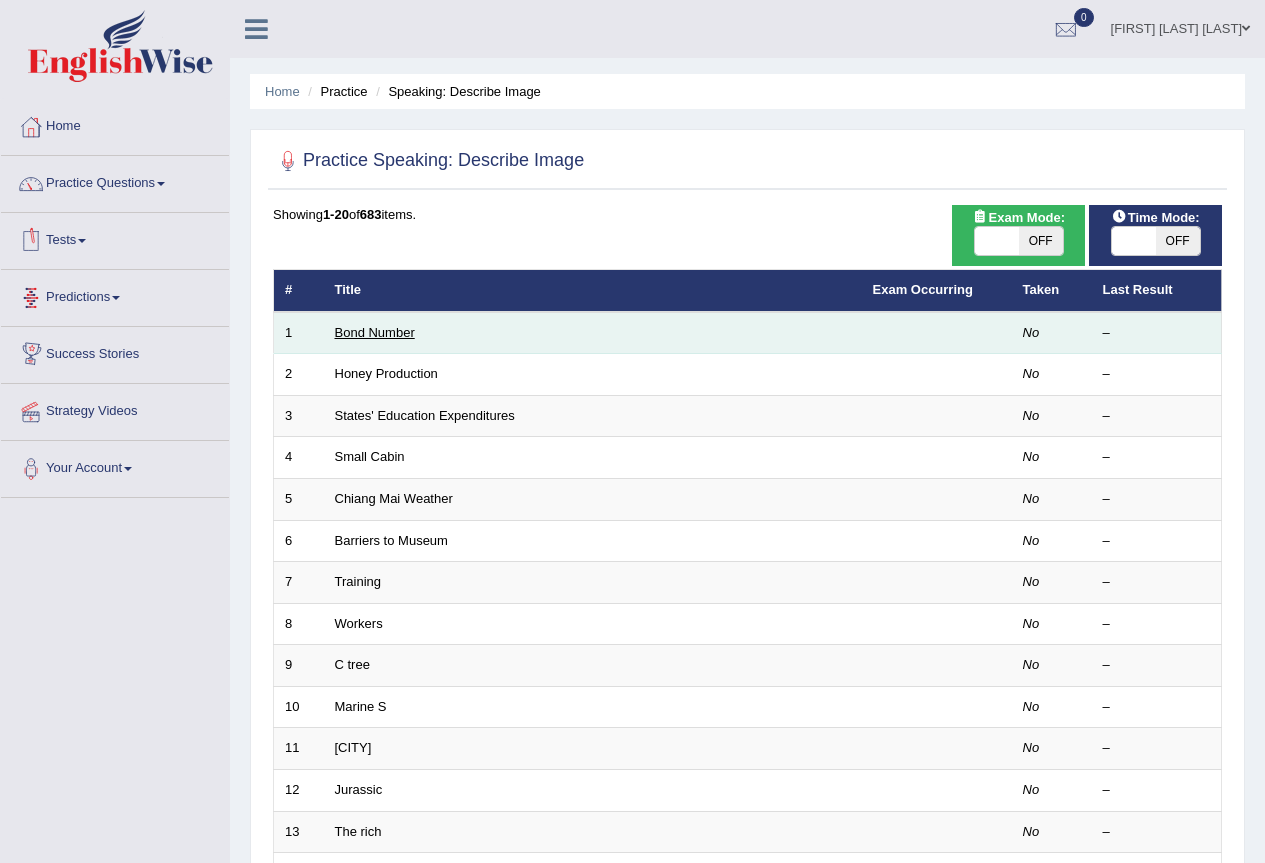 click on "Bond Number" at bounding box center (375, 332) 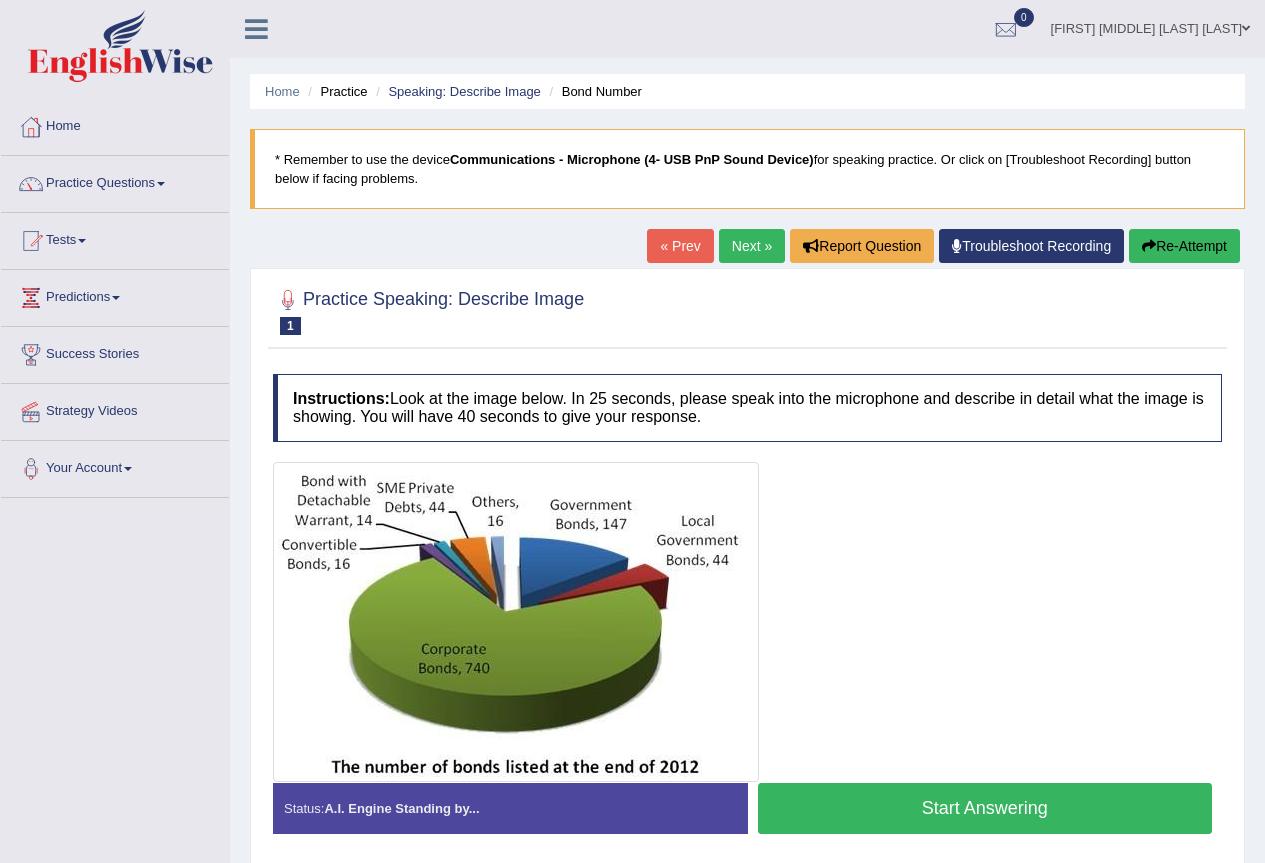 scroll, scrollTop: 0, scrollLeft: 0, axis: both 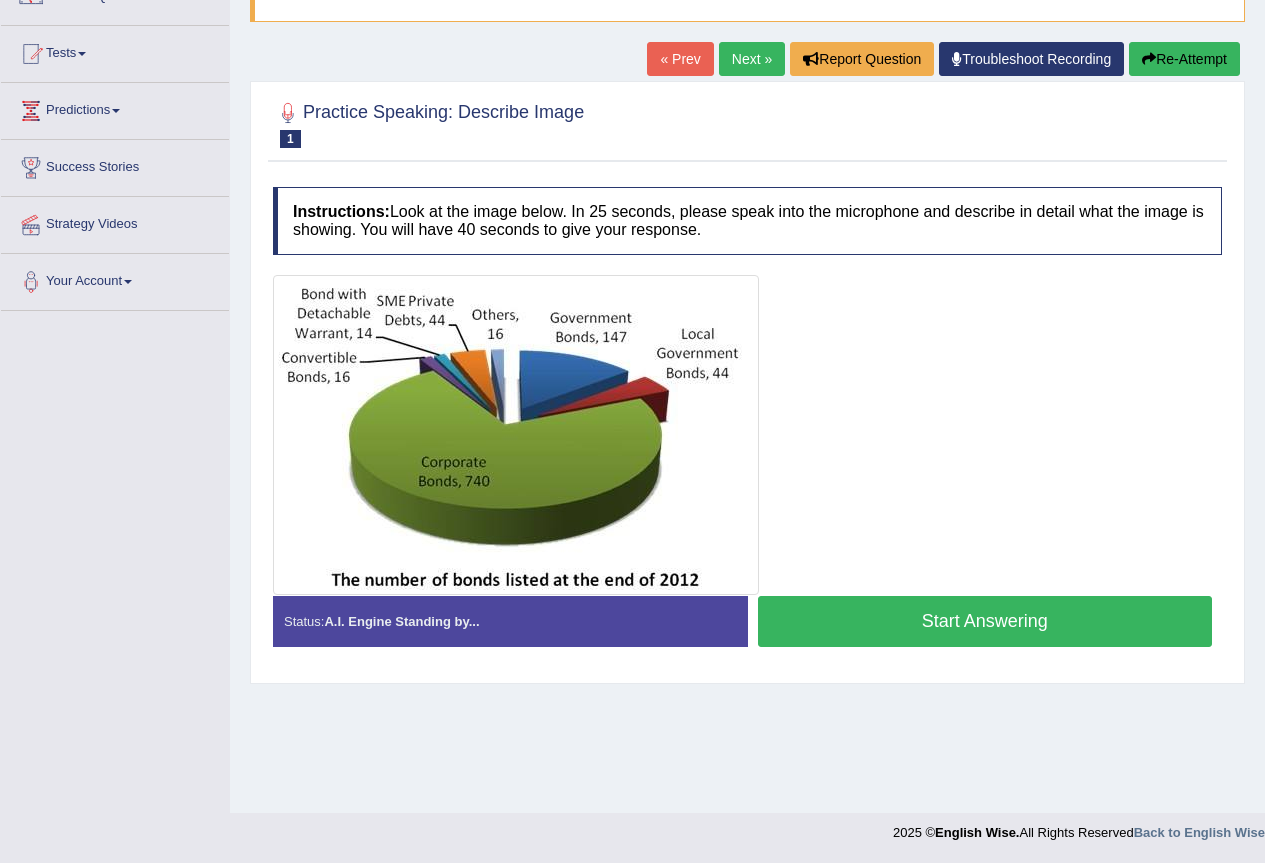 click on "Start Answering" at bounding box center [985, 621] 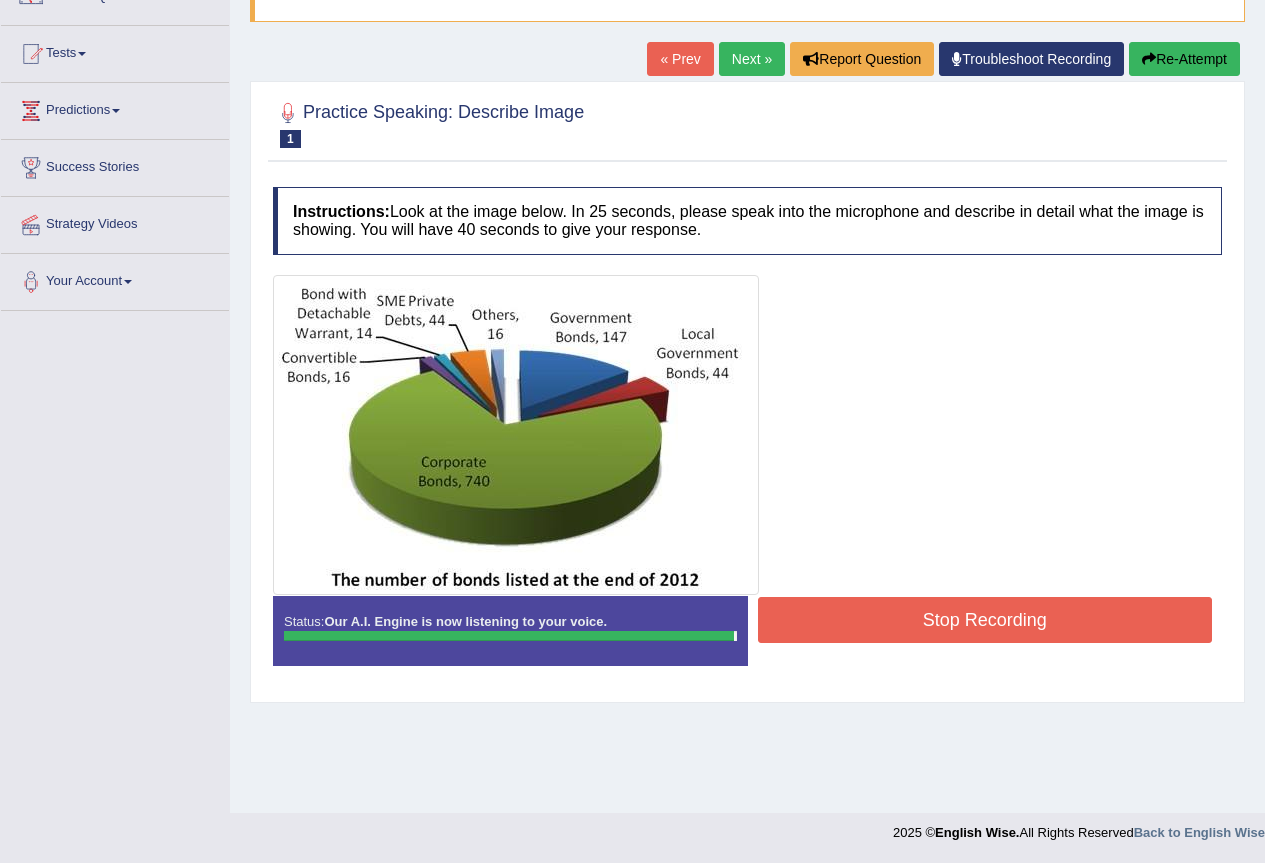 click on "Stop Recording" at bounding box center (985, 620) 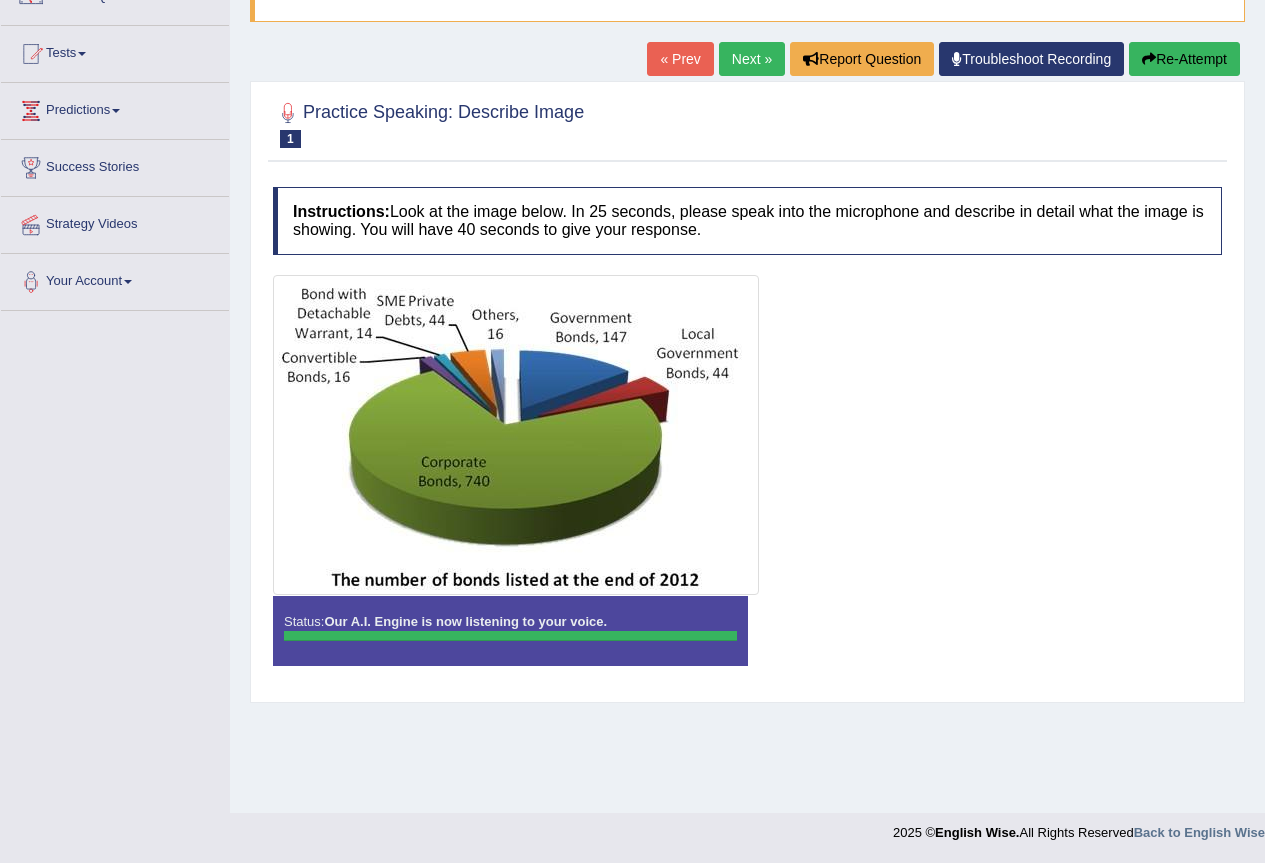 click on "Status:  Our A.I. Engine is now listening to your voice. Start Answering Stop Recording" at bounding box center [747, 641] 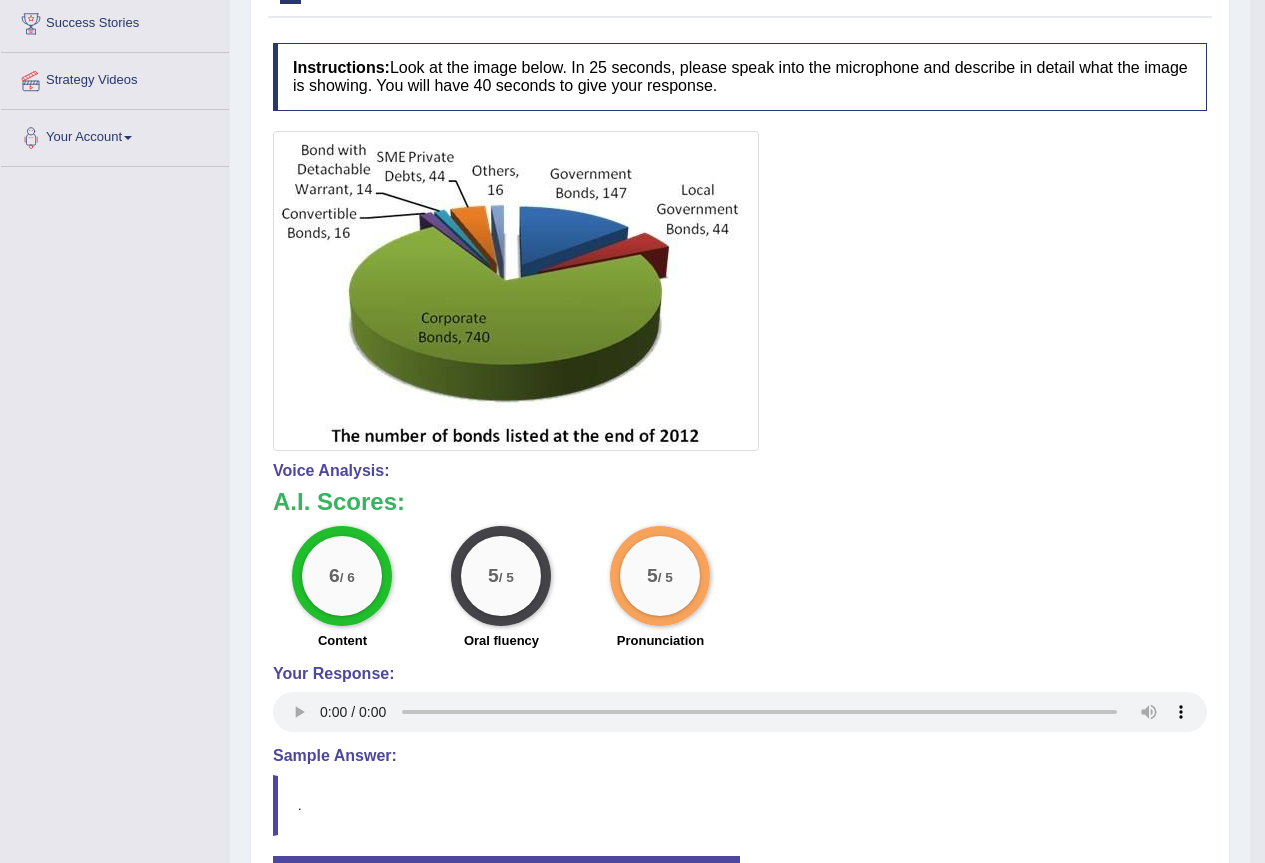 scroll, scrollTop: 333, scrollLeft: 0, axis: vertical 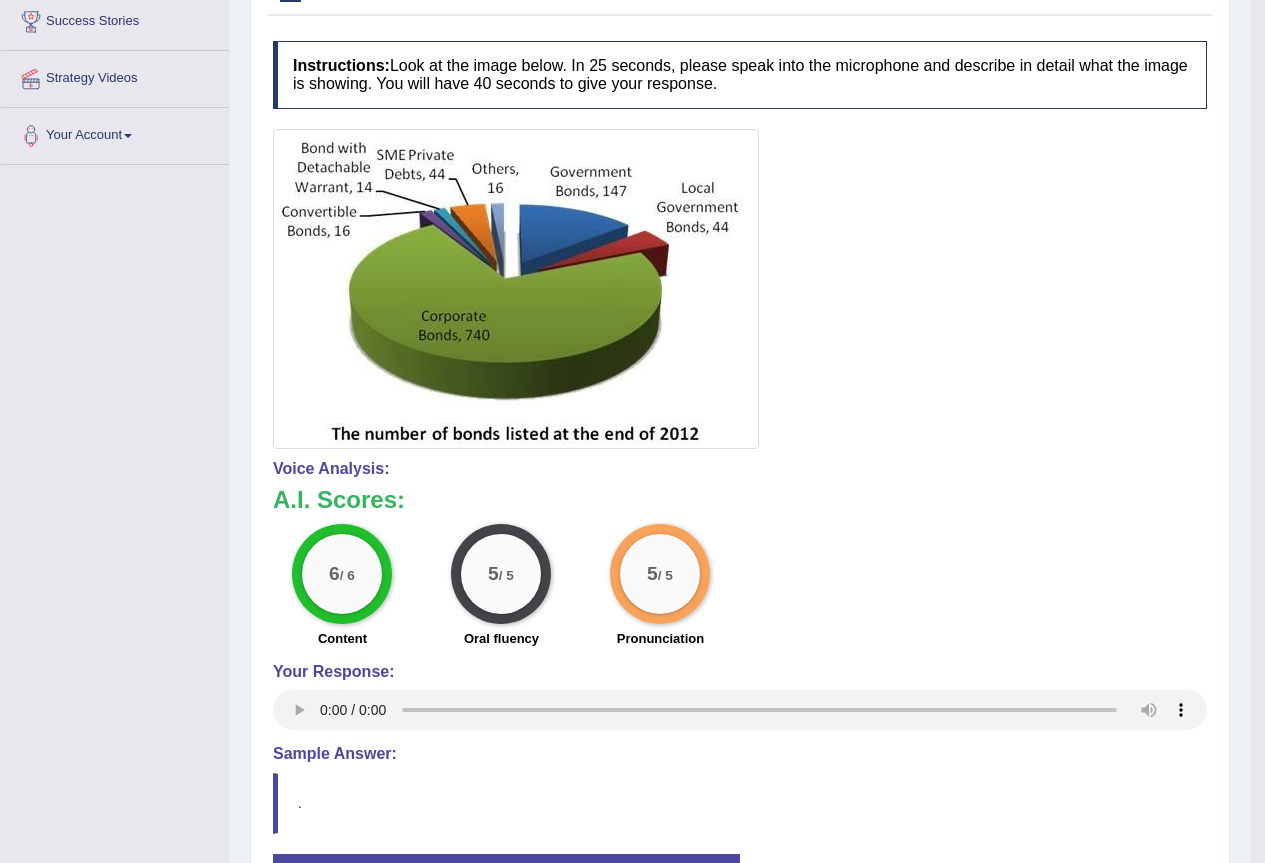 type 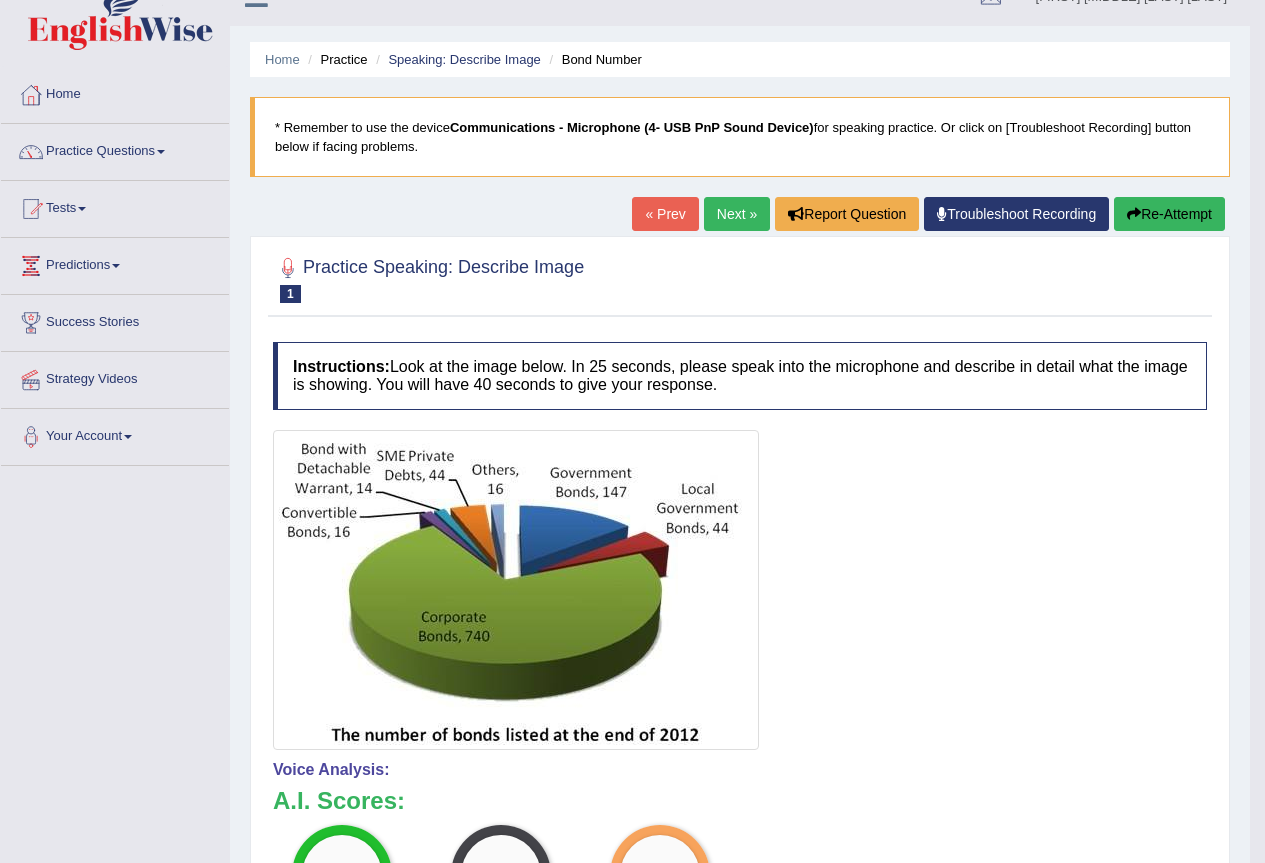 scroll, scrollTop: 0, scrollLeft: 0, axis: both 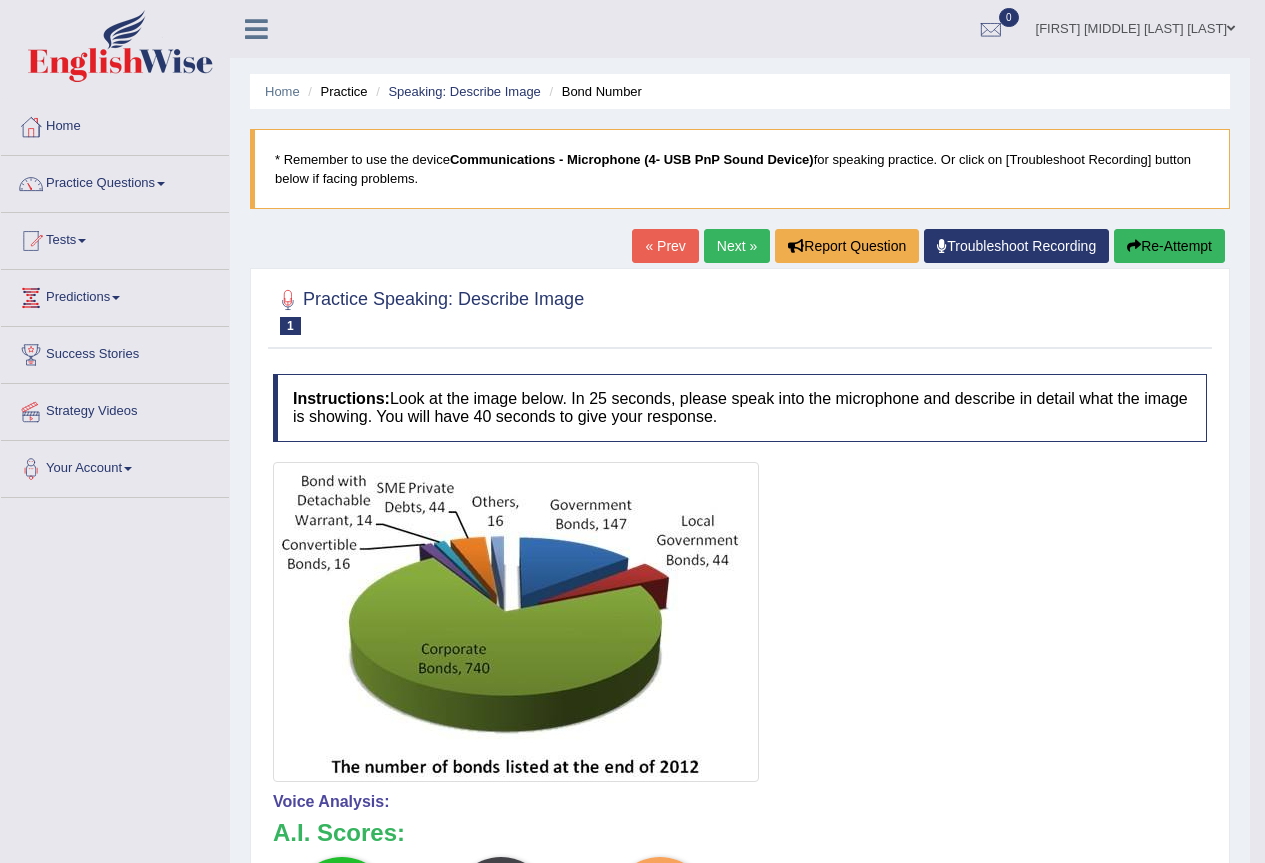click on "Re-Attempt" at bounding box center [1169, 246] 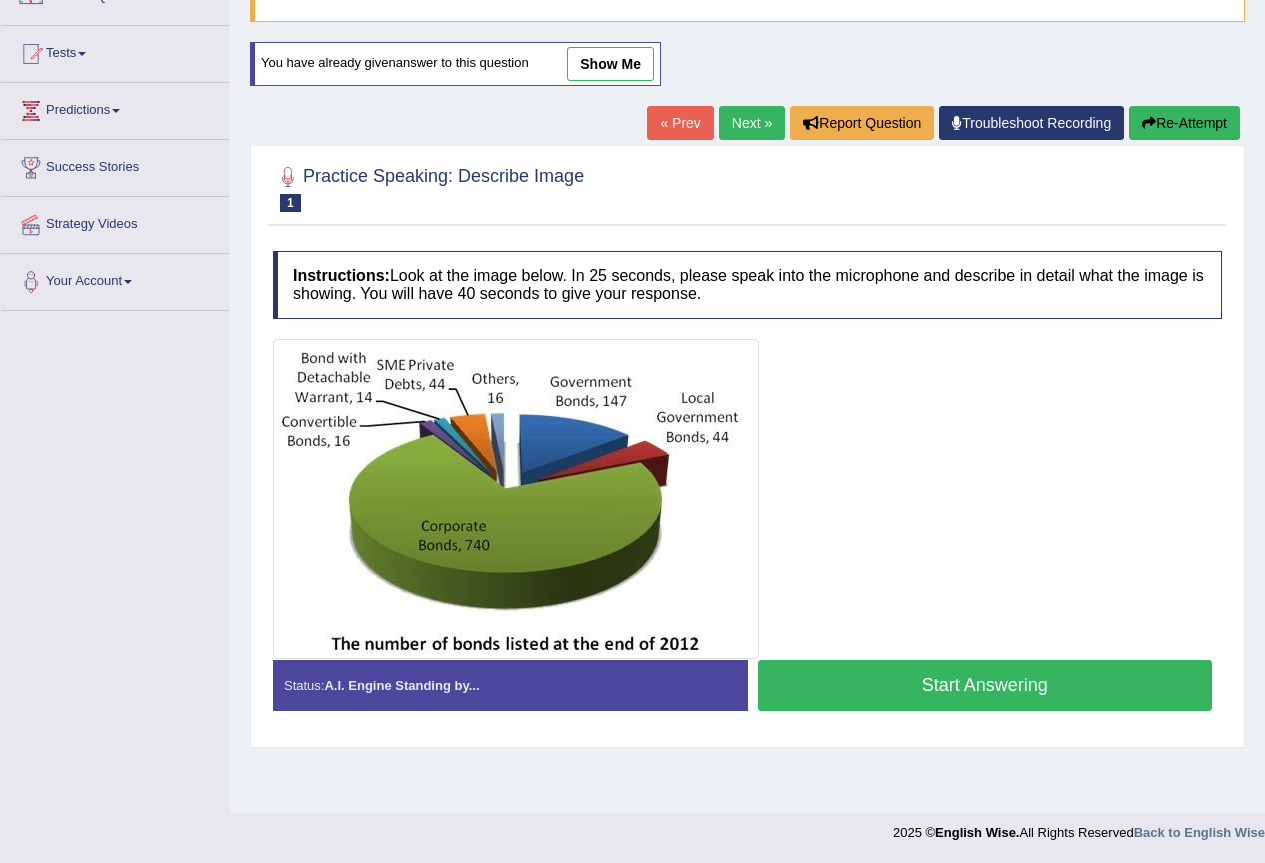 scroll, scrollTop: 187, scrollLeft: 0, axis: vertical 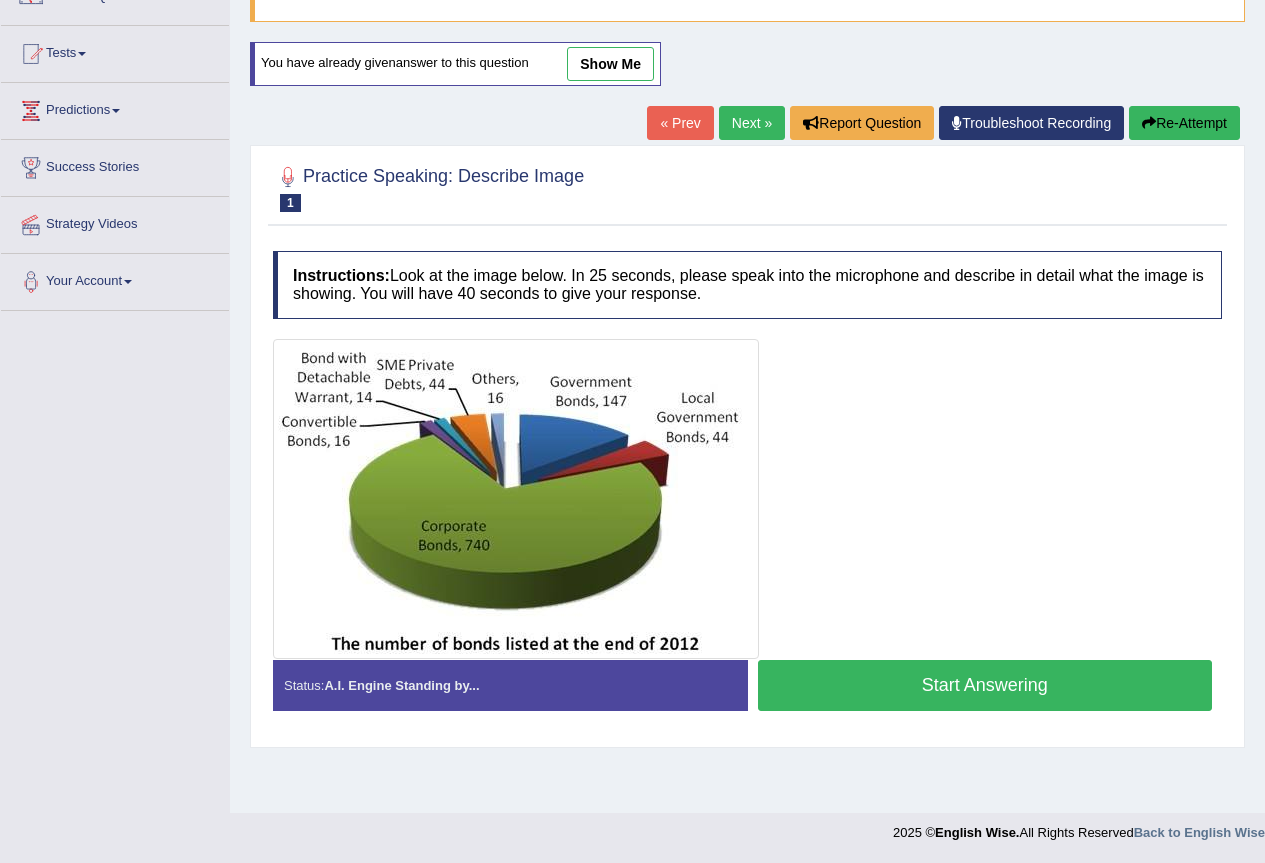 click on "Start Answering" at bounding box center [985, 685] 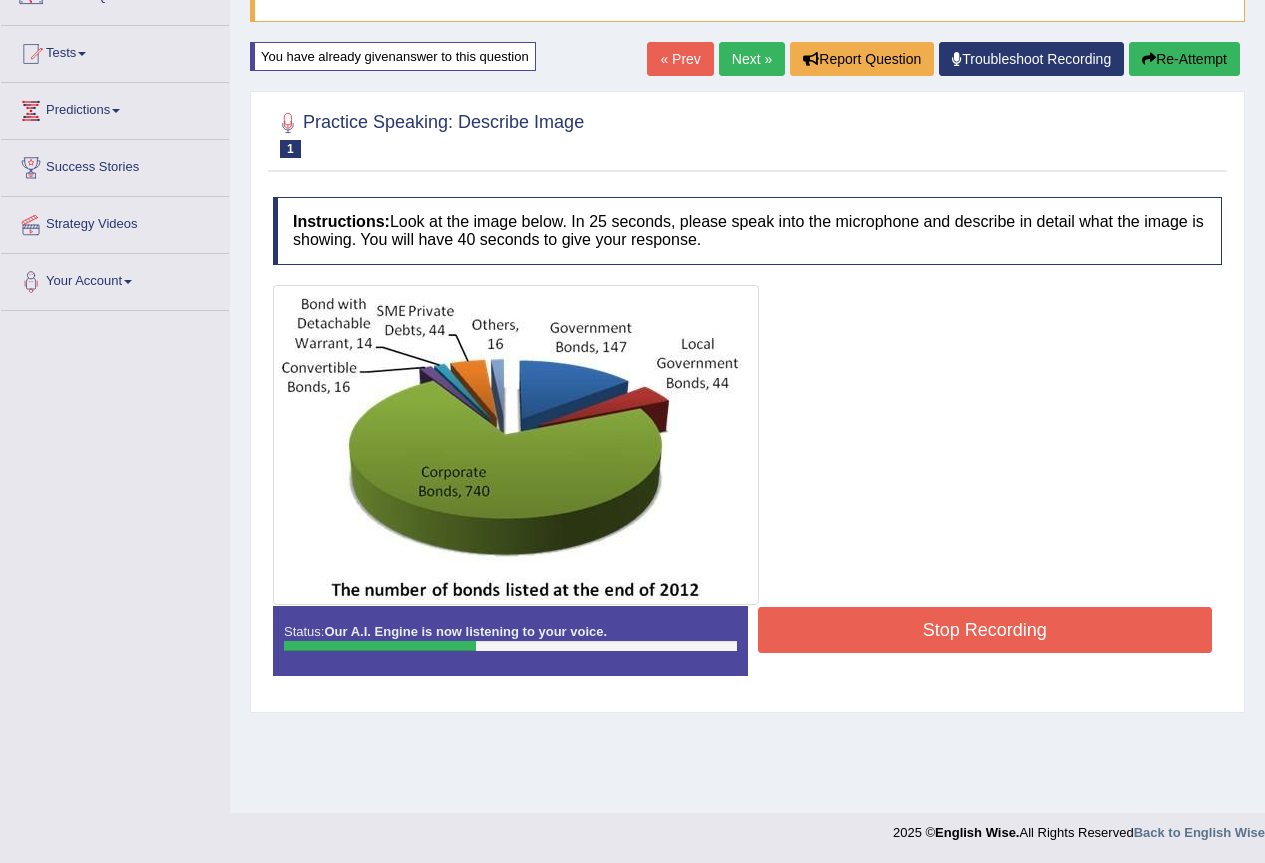 click on "Status:  Our A.I. Engine is now listening to your voice. Start Answering Stop Recording" at bounding box center [747, 651] 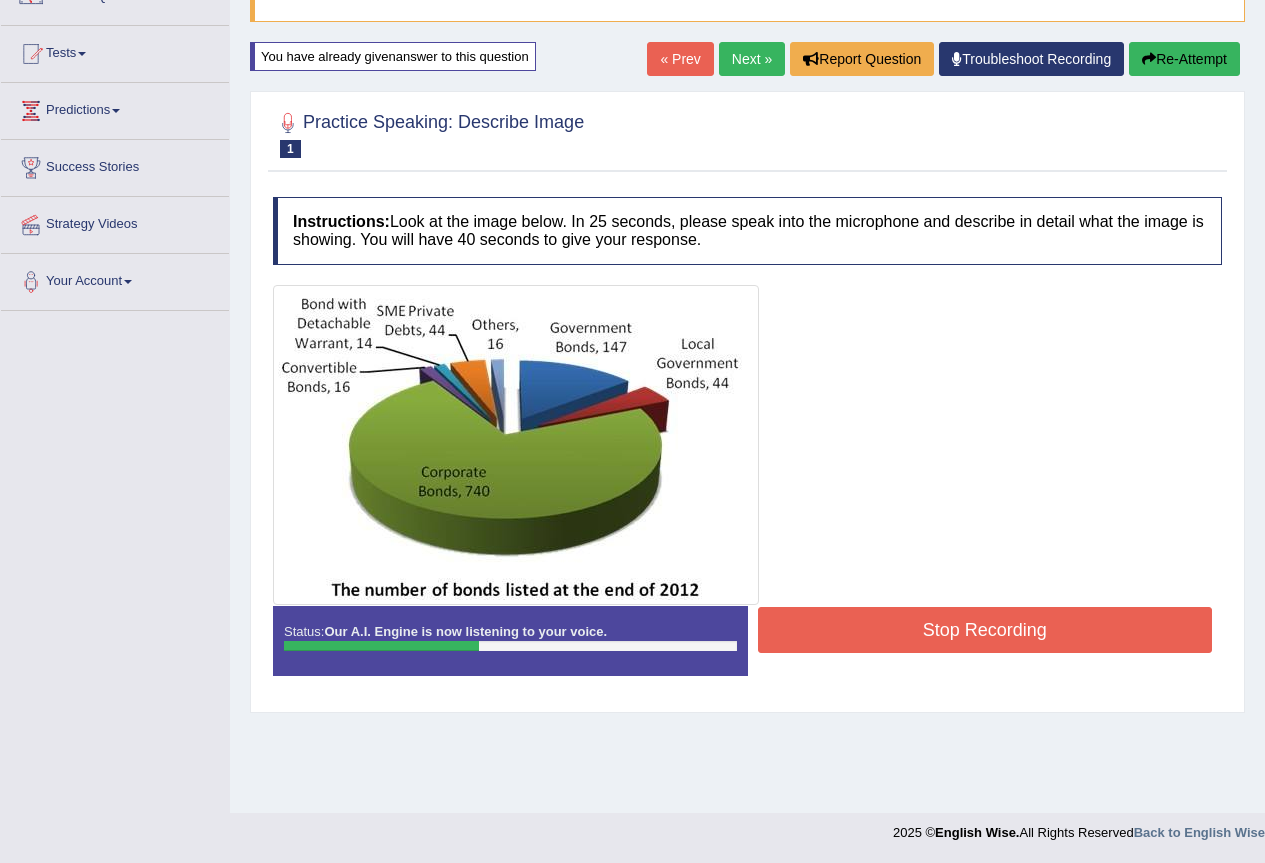 click on "Stop Recording" at bounding box center [985, 630] 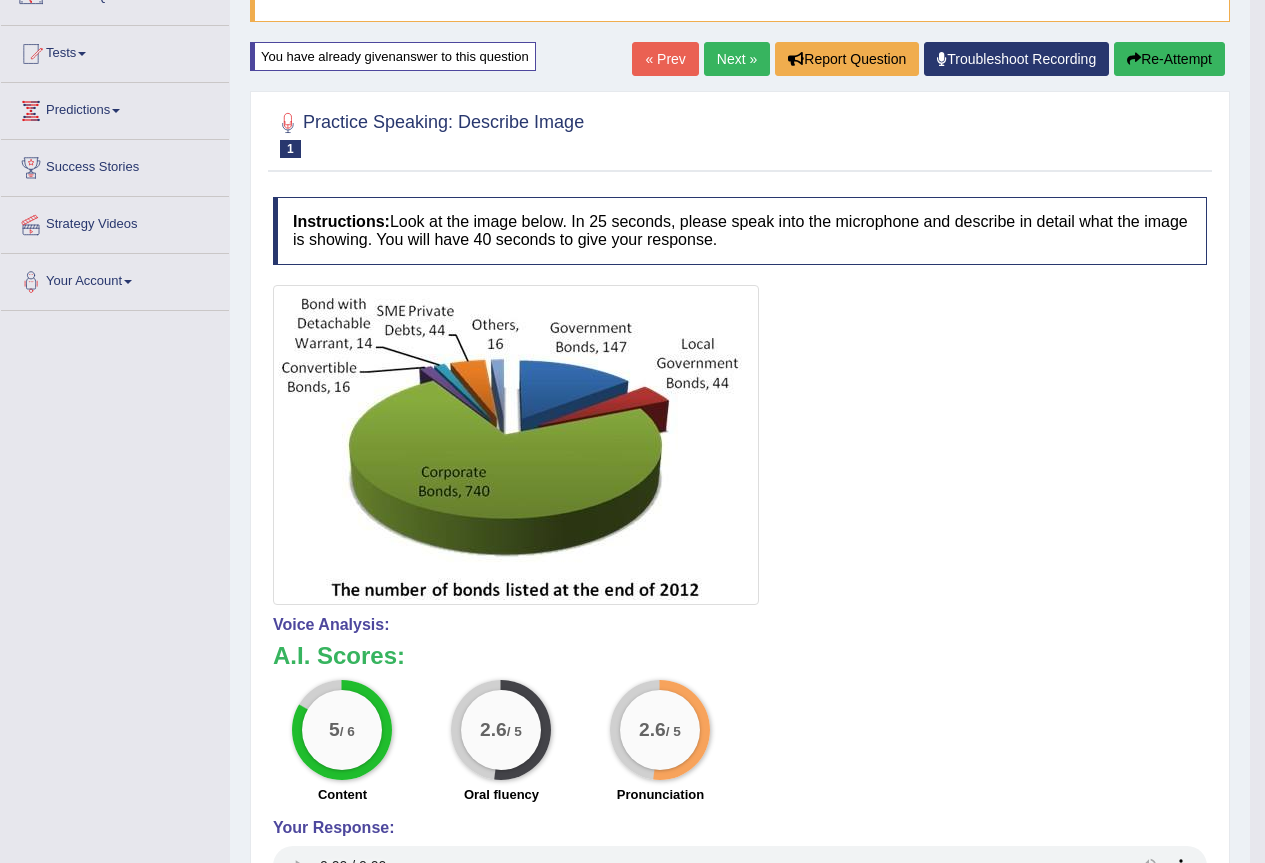 click on "Re-Attempt" at bounding box center [1169, 59] 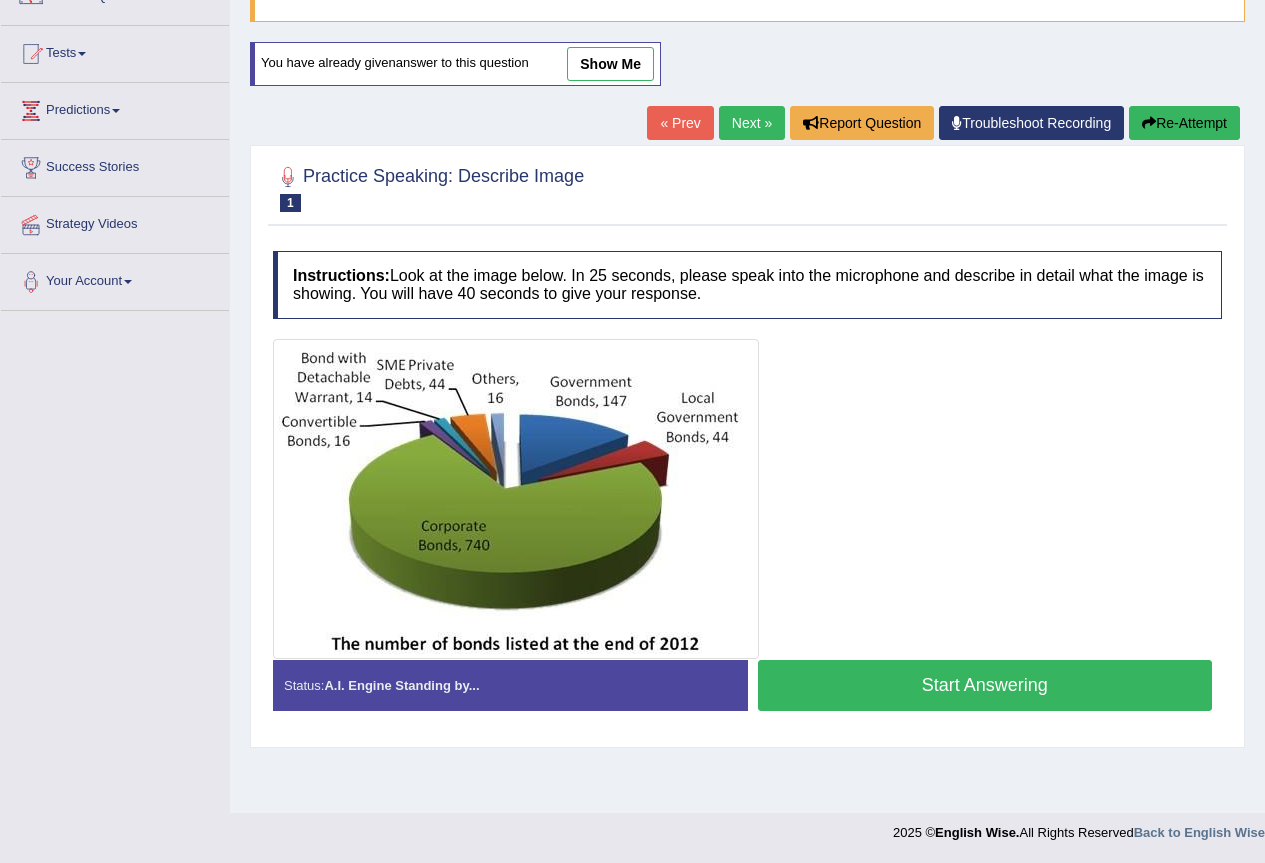 scroll, scrollTop: 0, scrollLeft: 0, axis: both 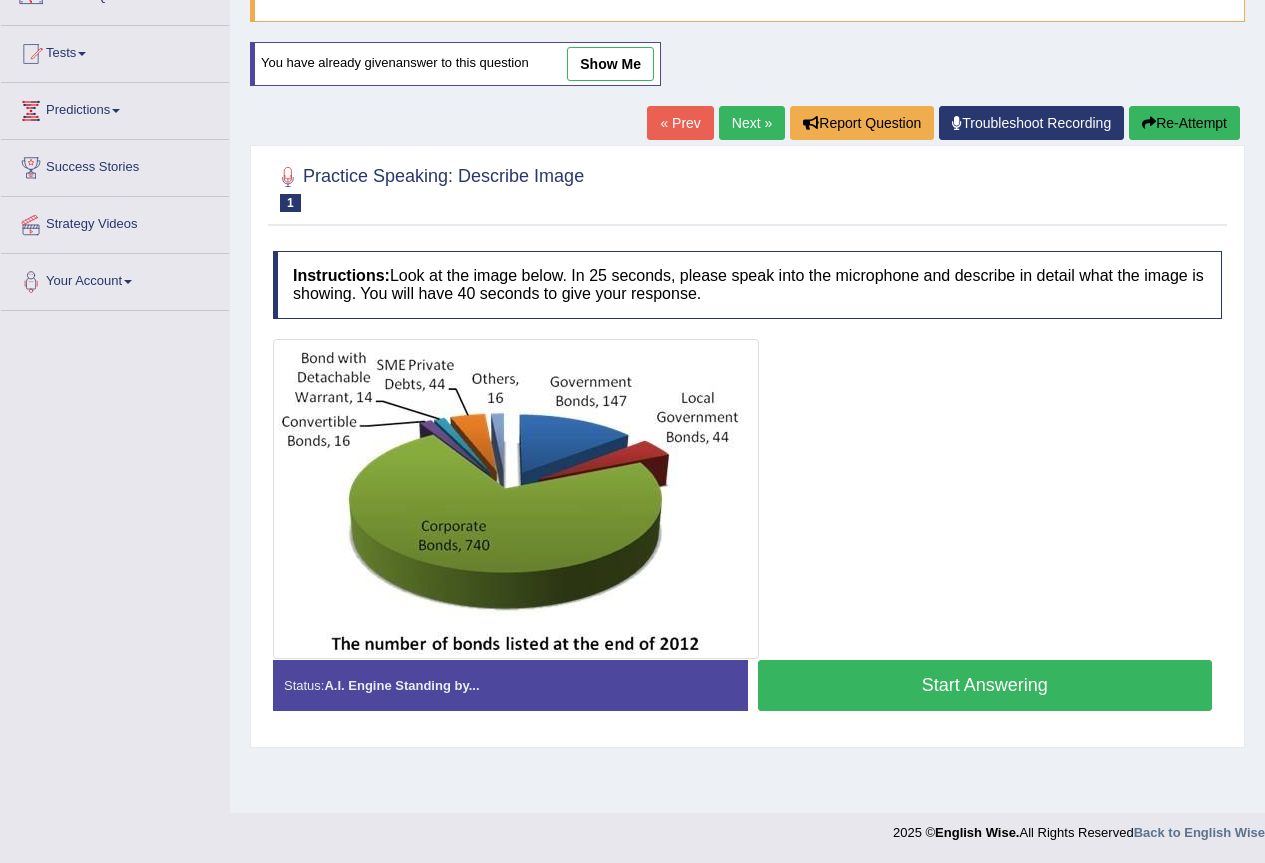 click on "Start Answering" at bounding box center (985, 685) 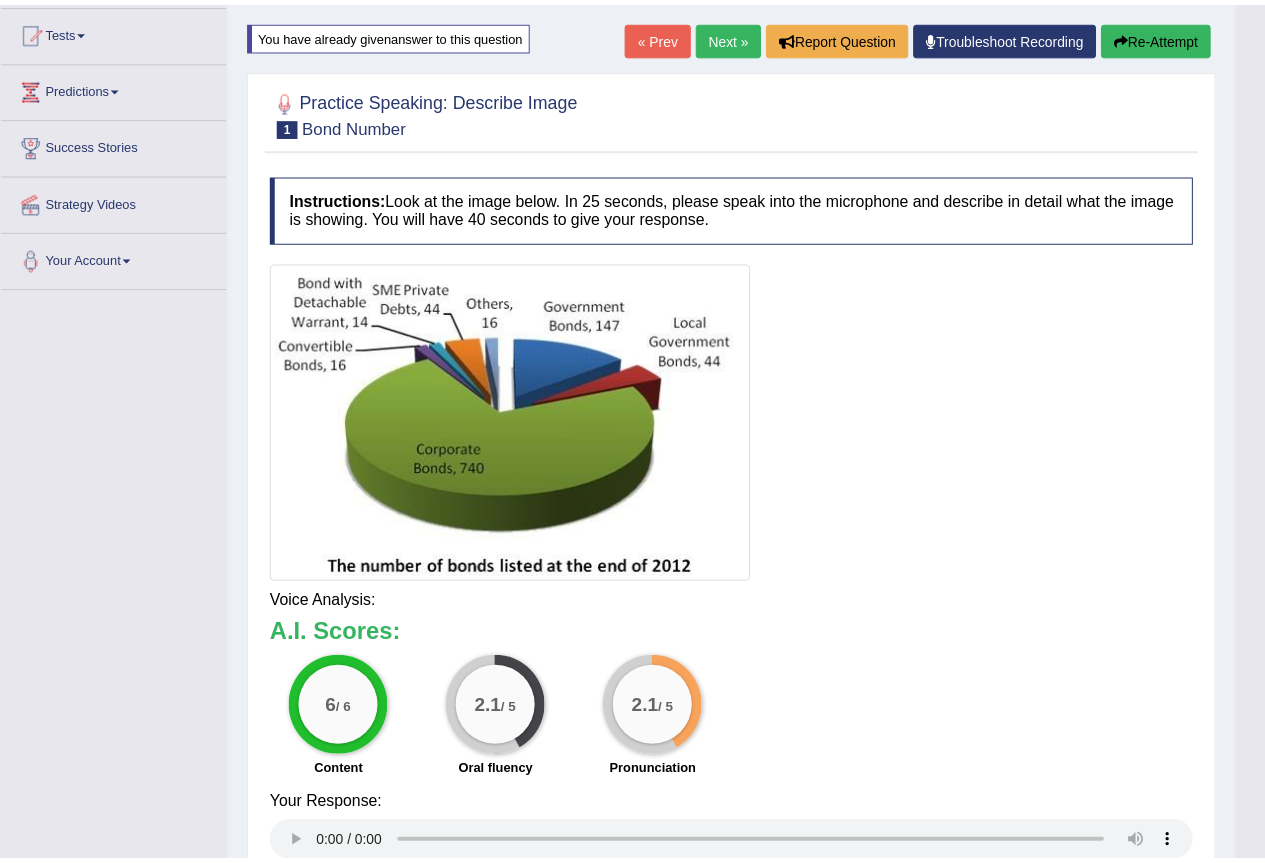 scroll, scrollTop: 221, scrollLeft: 0, axis: vertical 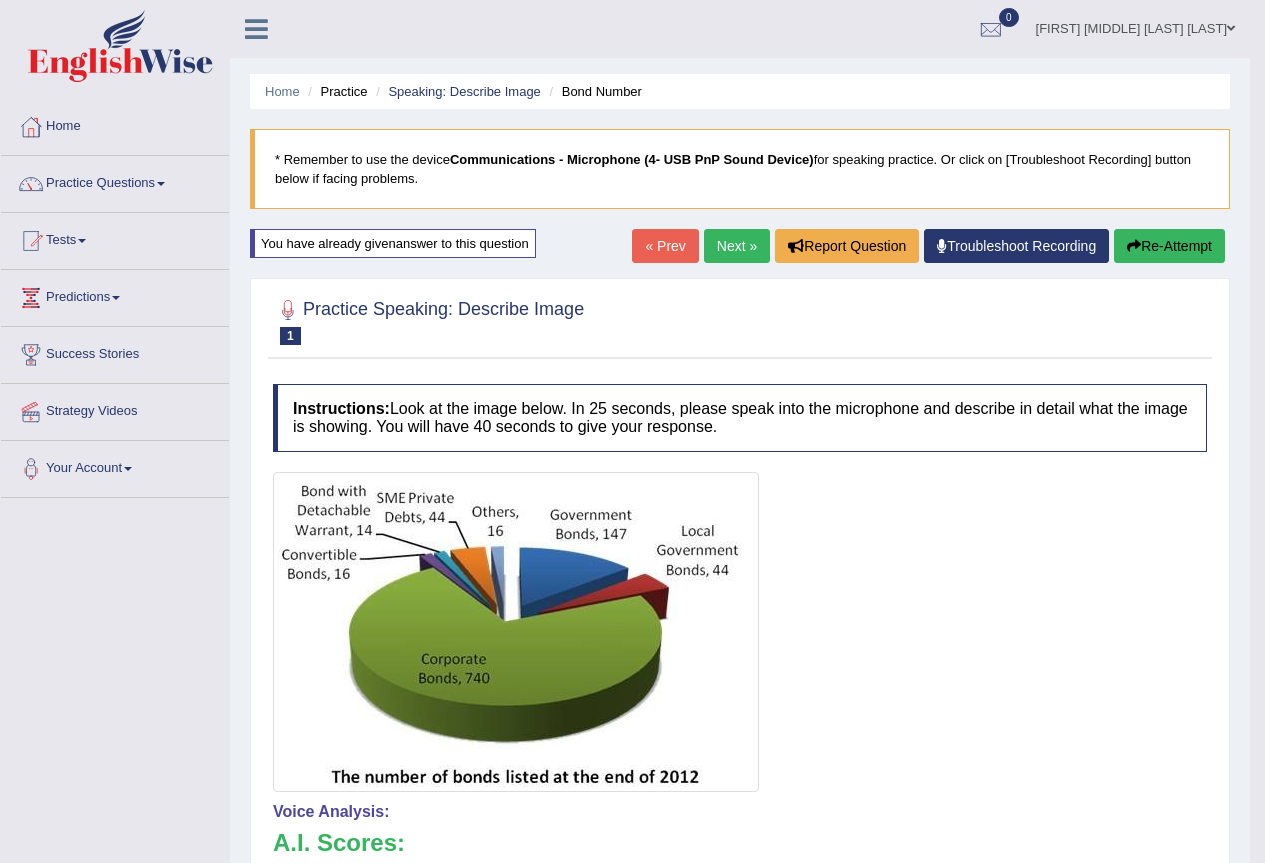 click on "Re-Attempt" at bounding box center [1169, 246] 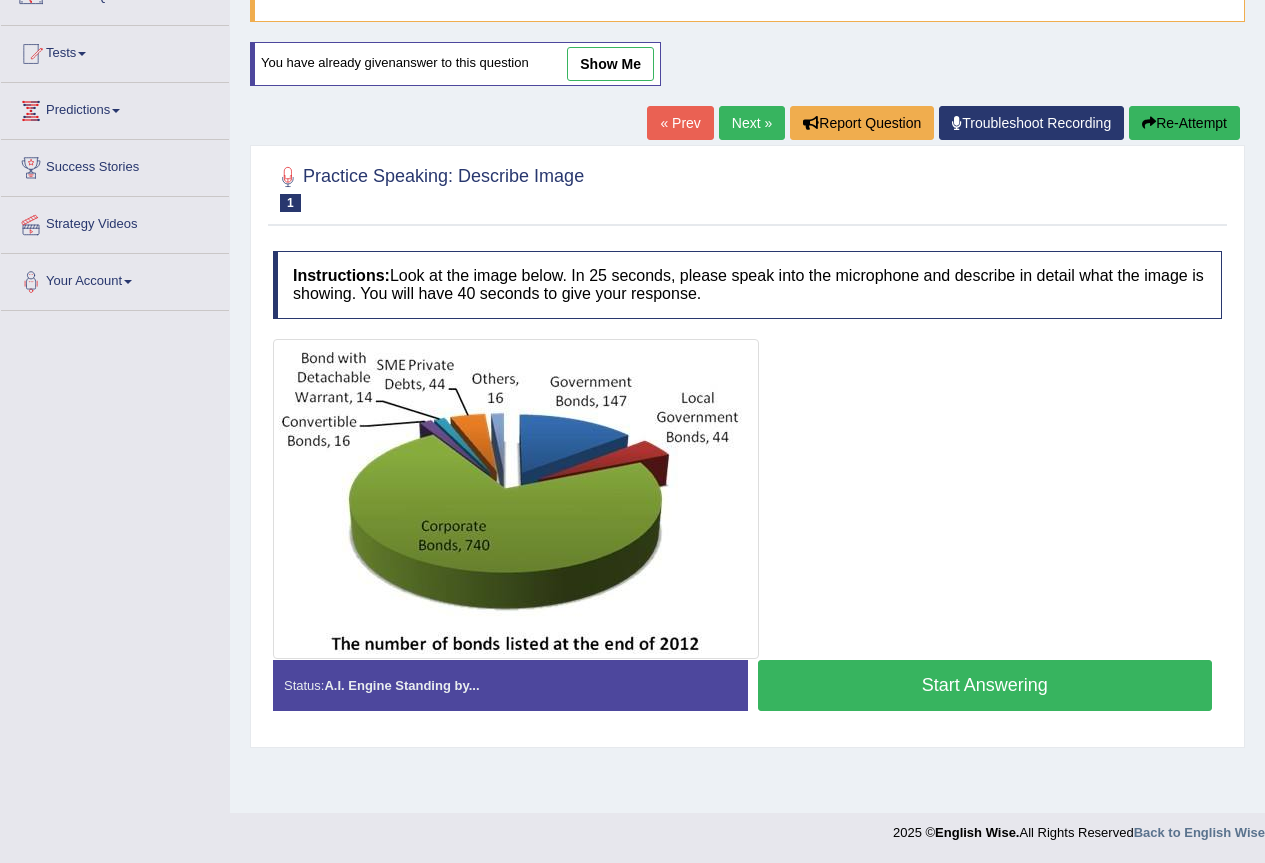 scroll, scrollTop: 187, scrollLeft: 0, axis: vertical 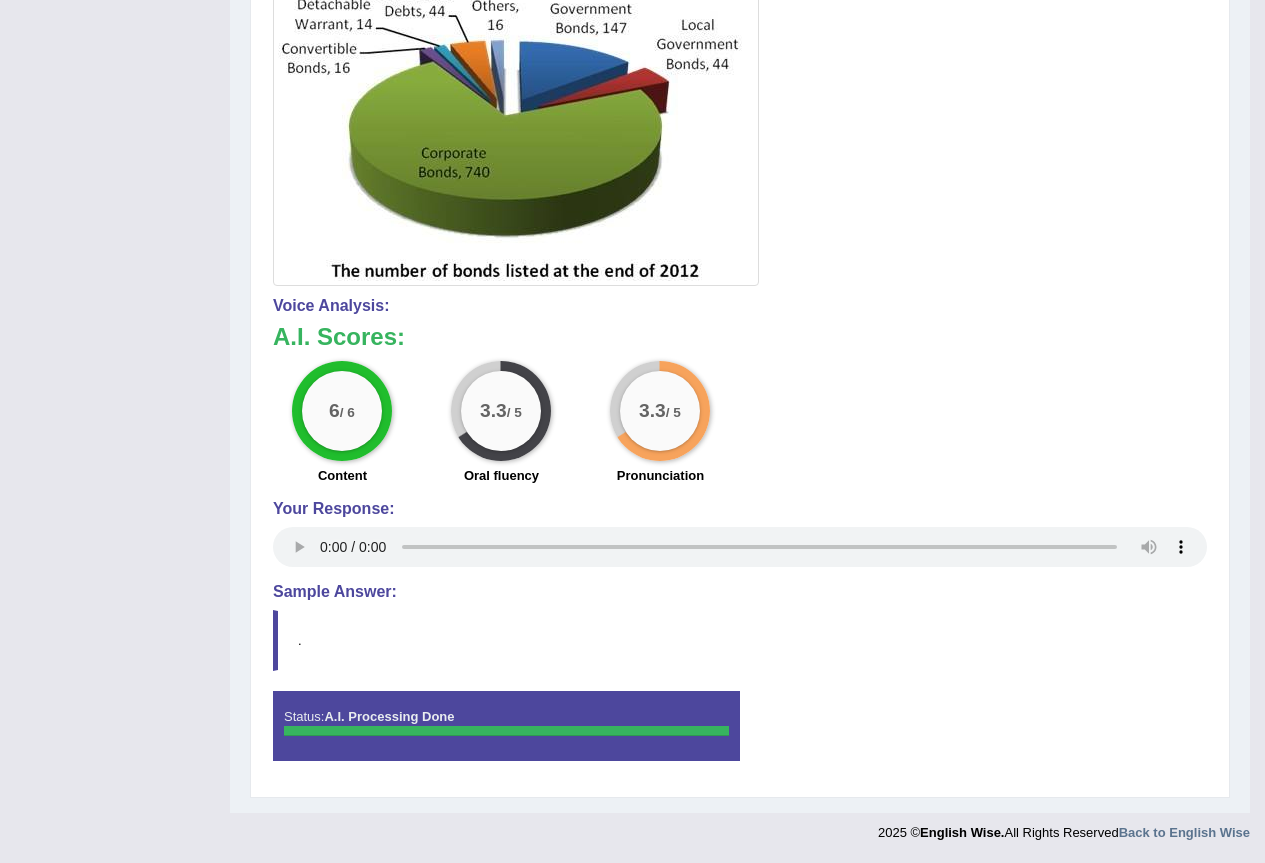 click on "Sample Answer:" at bounding box center (740, 592) 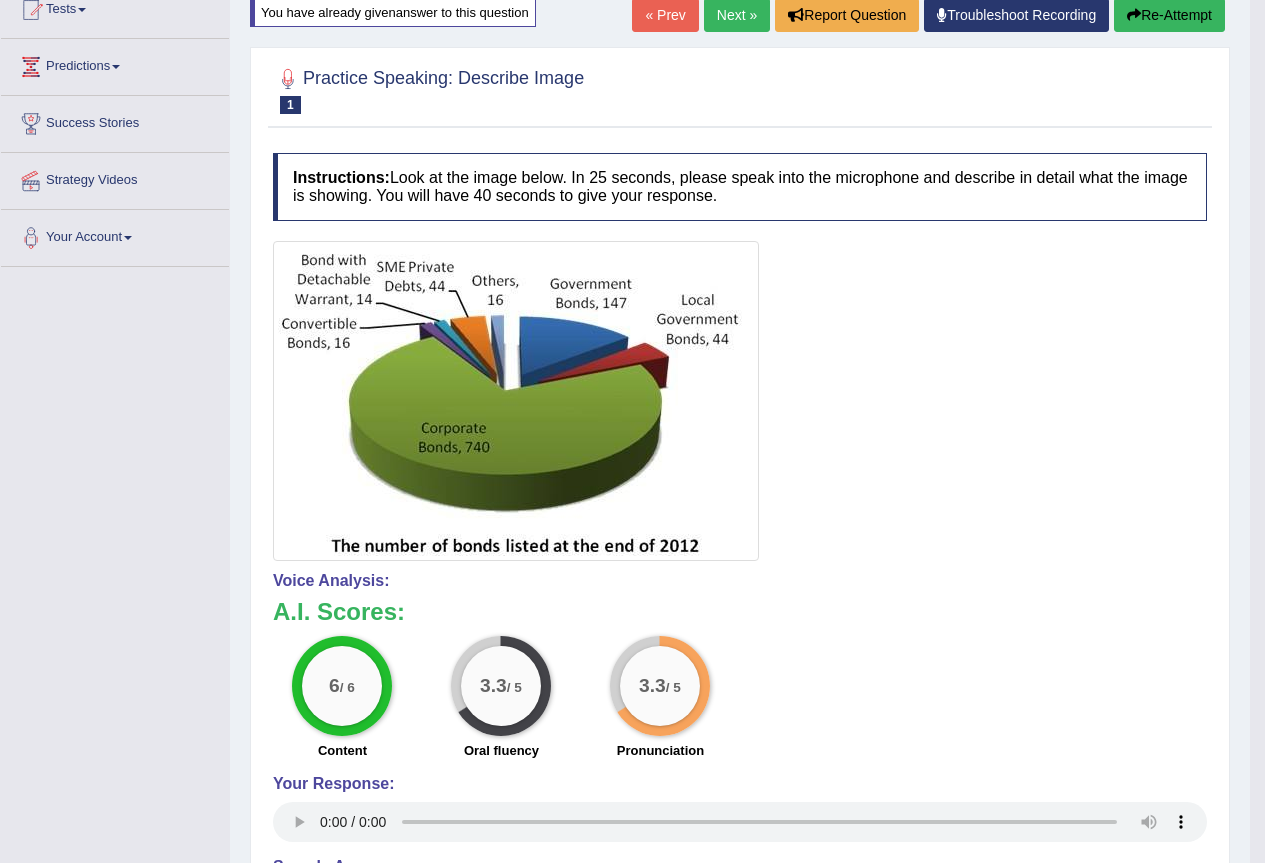 scroll, scrollTop: 173, scrollLeft: 0, axis: vertical 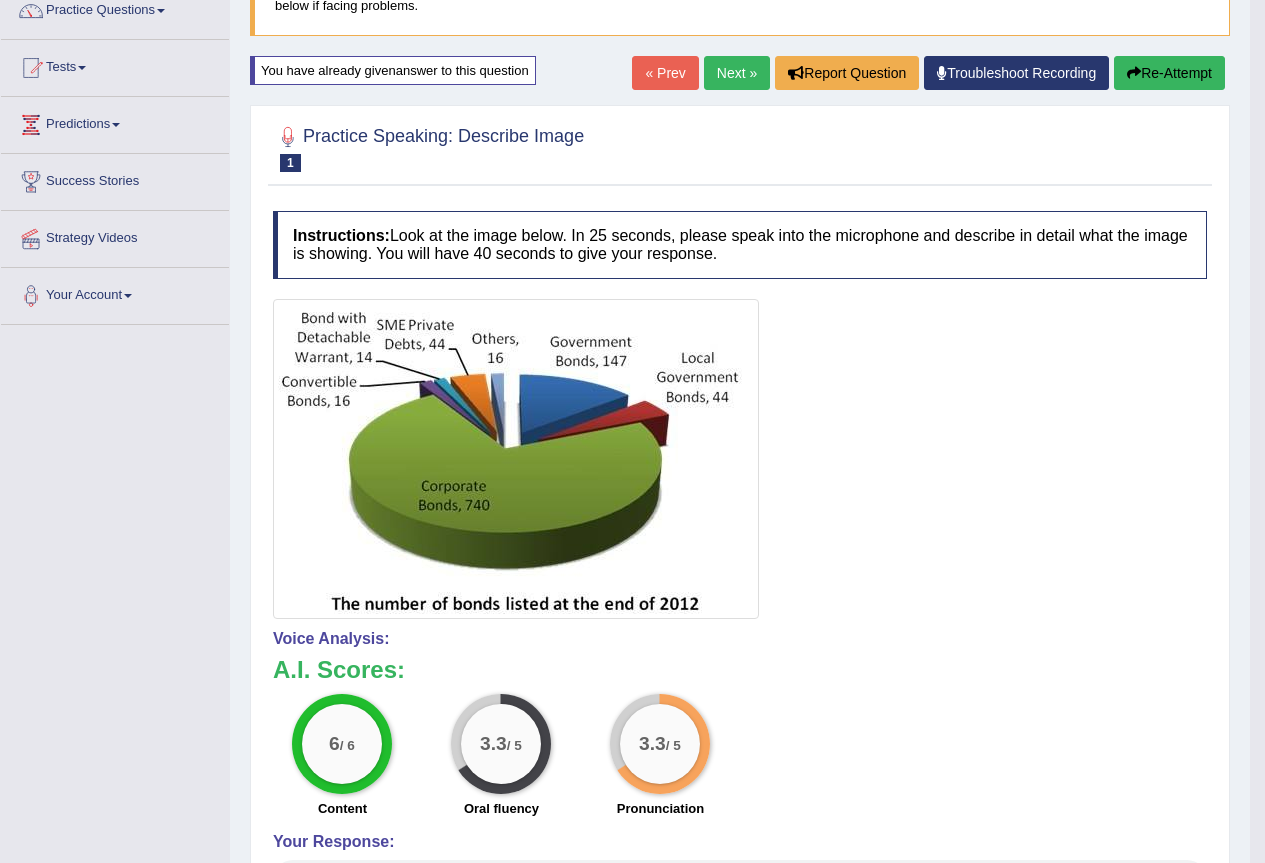 click on "Next »" at bounding box center [737, 73] 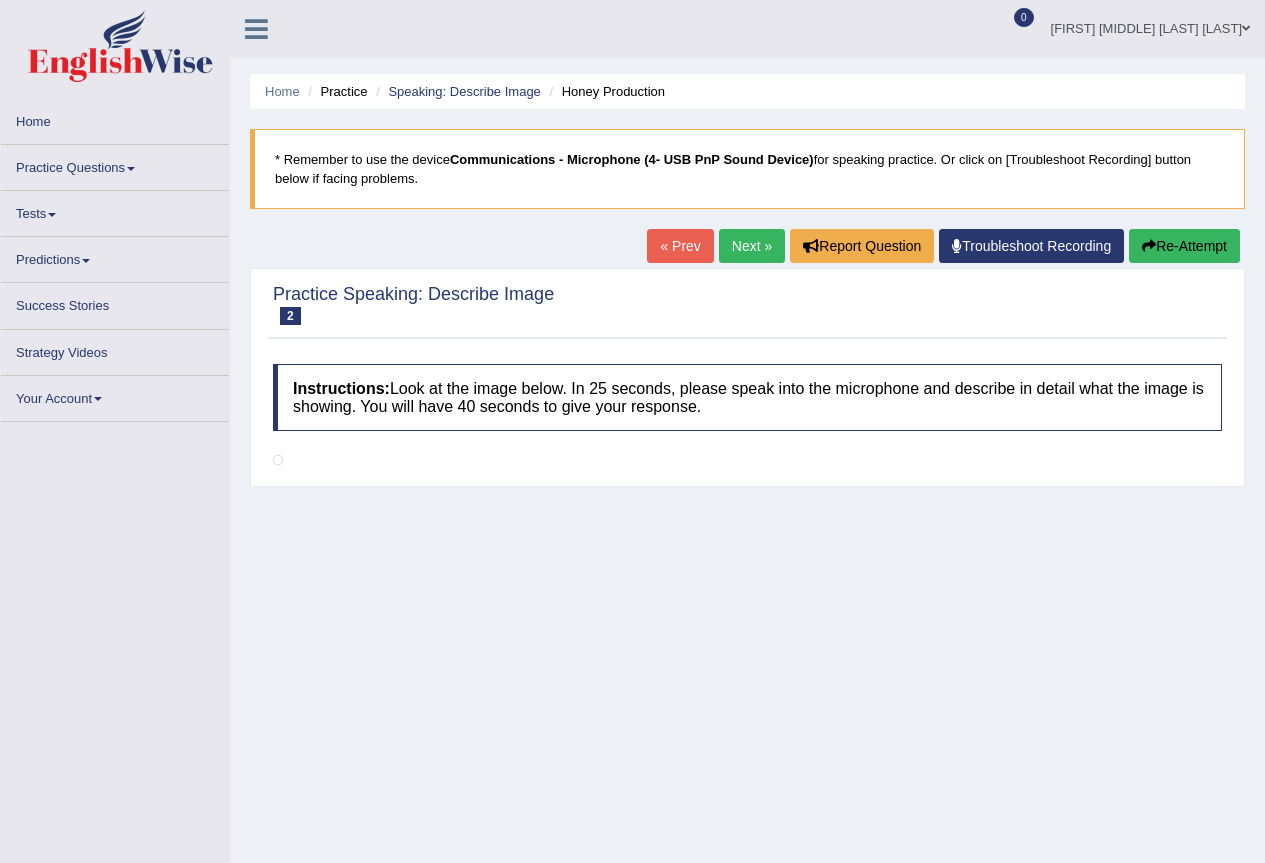 scroll, scrollTop: 0, scrollLeft: 0, axis: both 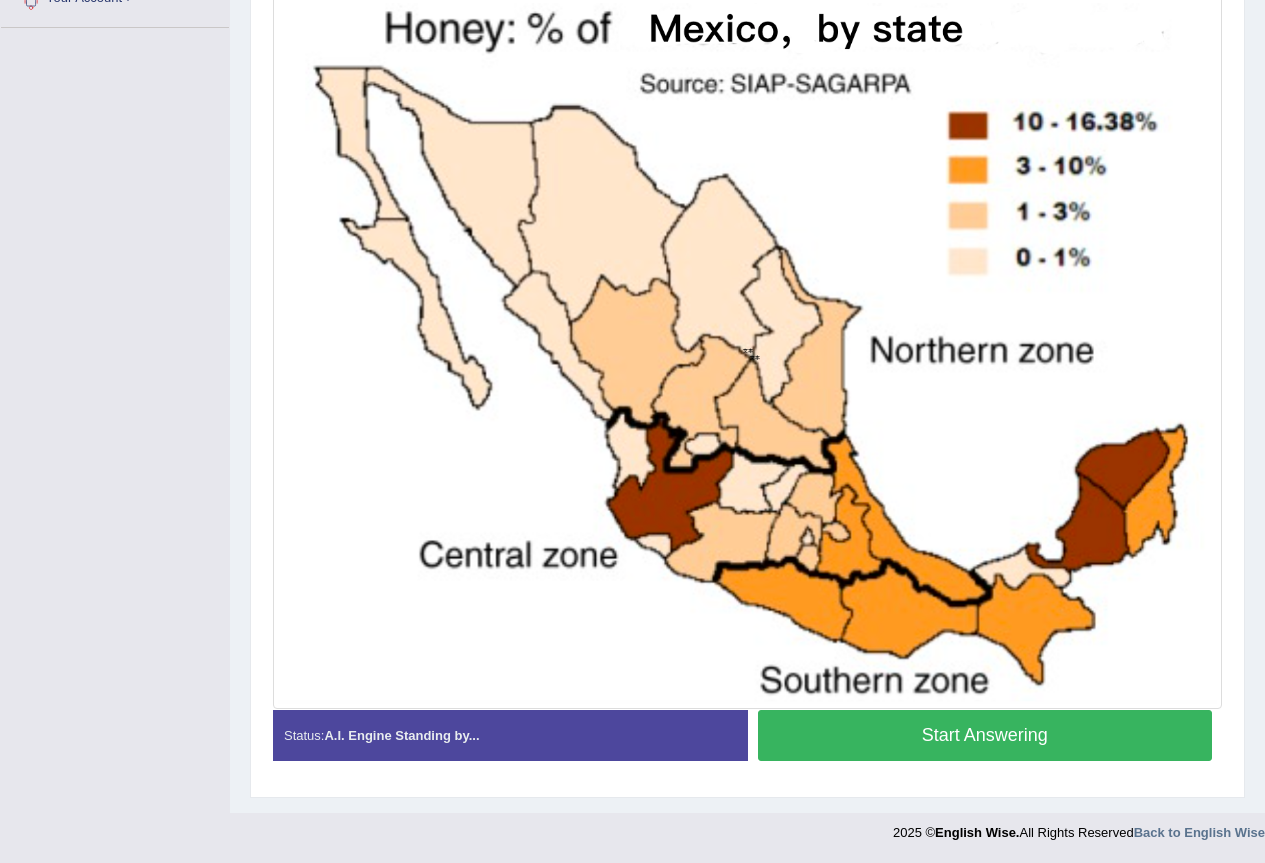 click on "Start Answering" at bounding box center (985, 735) 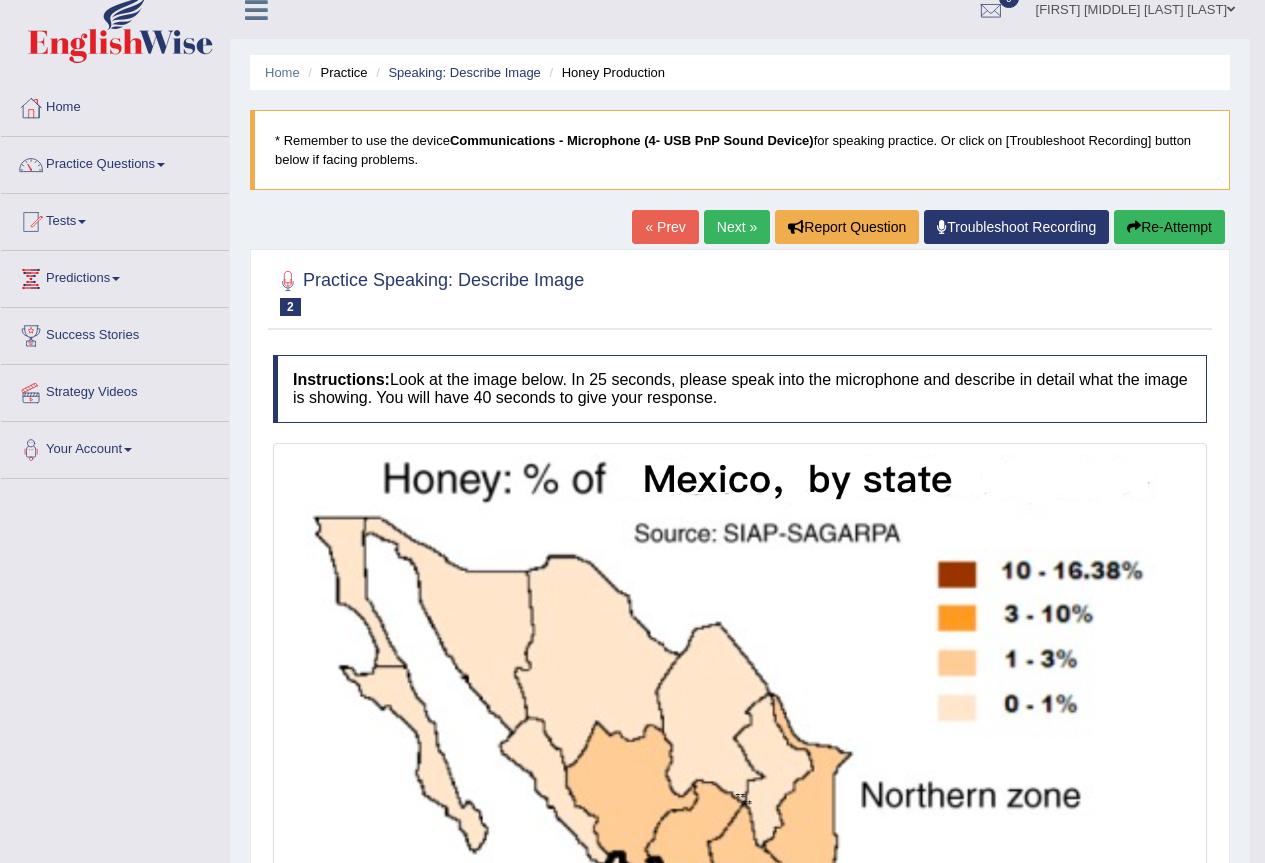 scroll, scrollTop: 0, scrollLeft: 0, axis: both 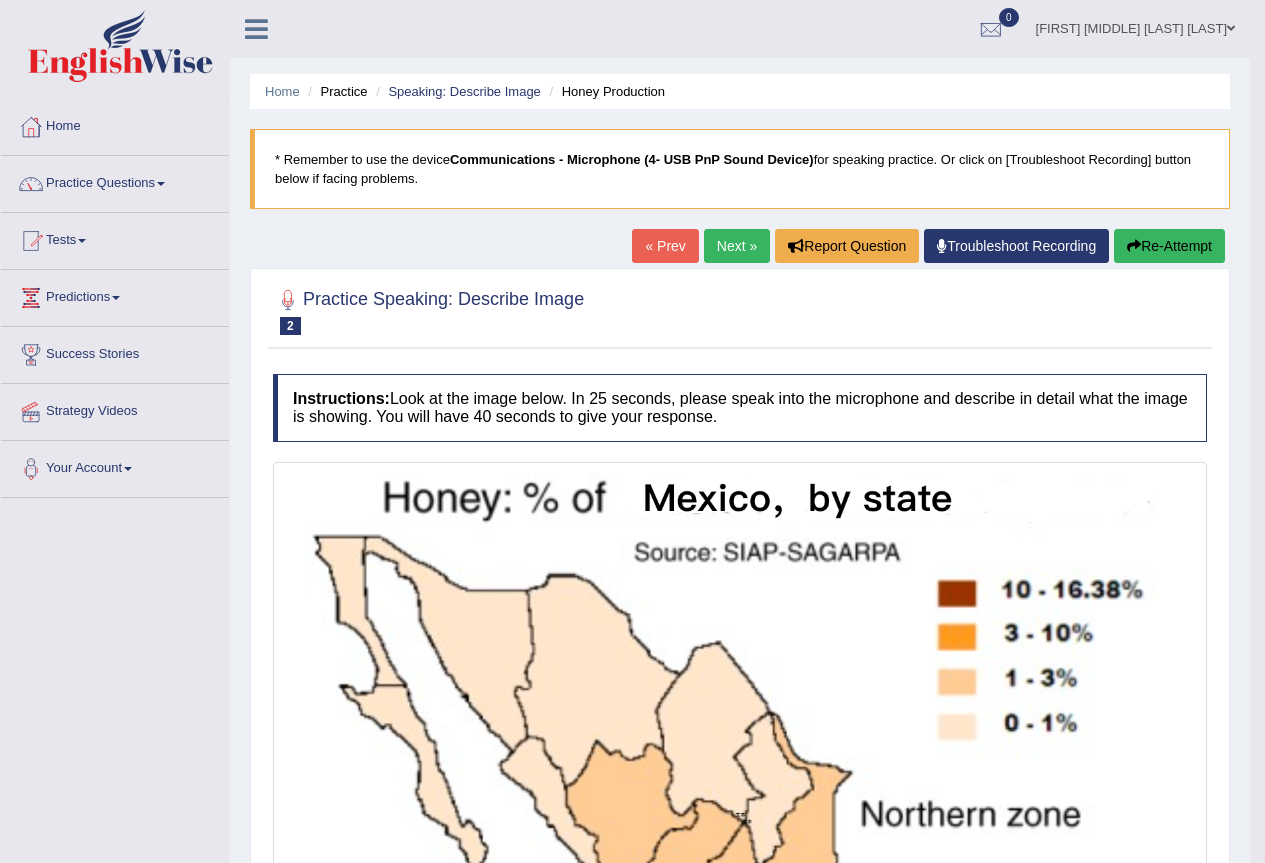 click on "Re-Attempt" at bounding box center [1169, 246] 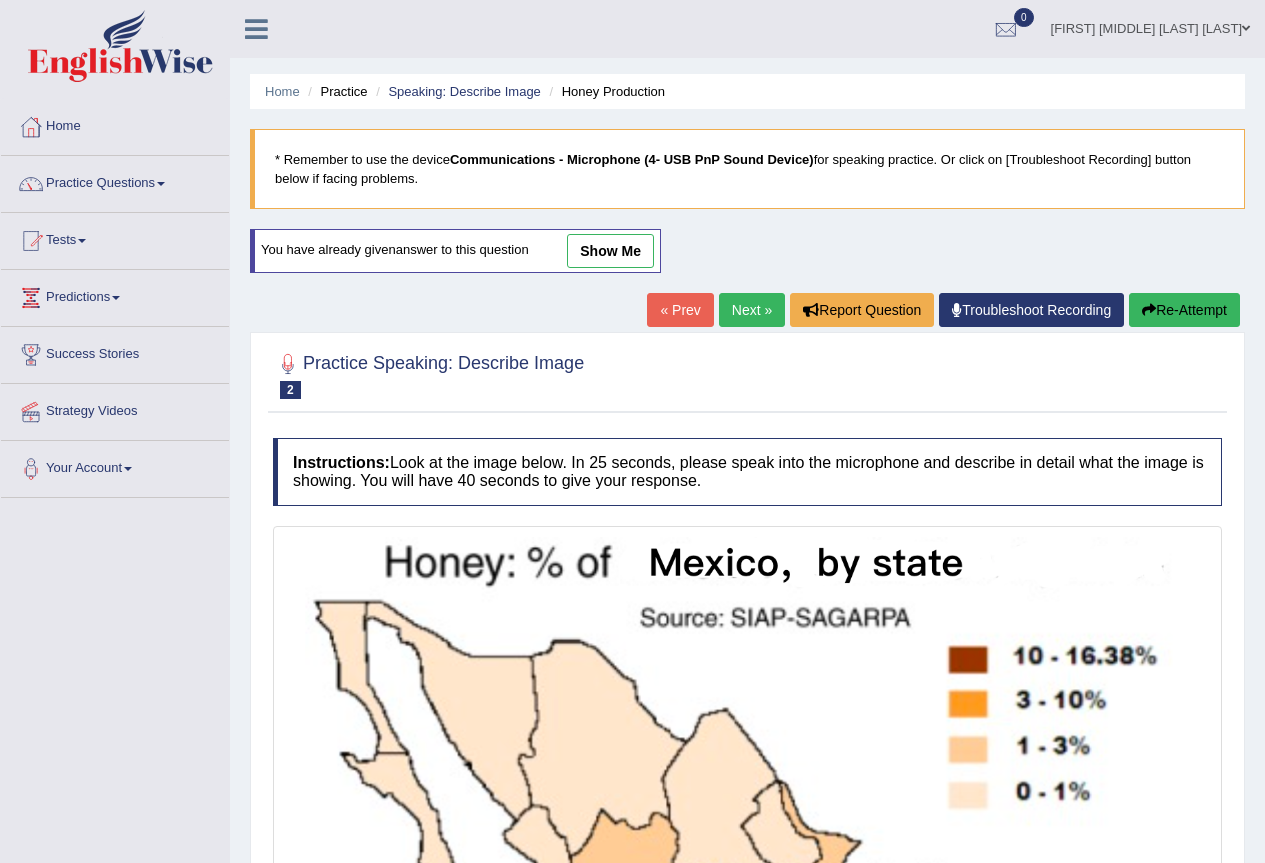 scroll, scrollTop: 0, scrollLeft: 0, axis: both 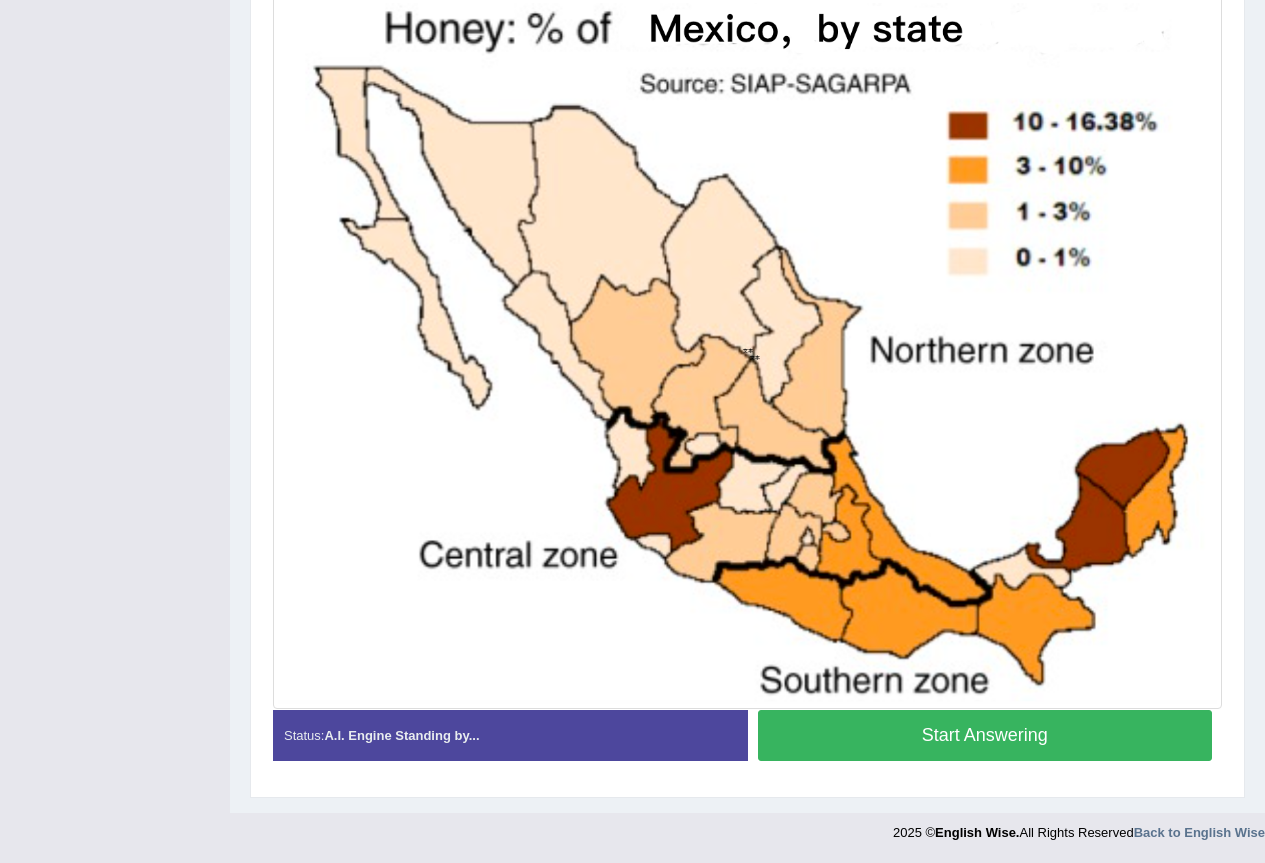 click on "Start Answering" at bounding box center (985, 735) 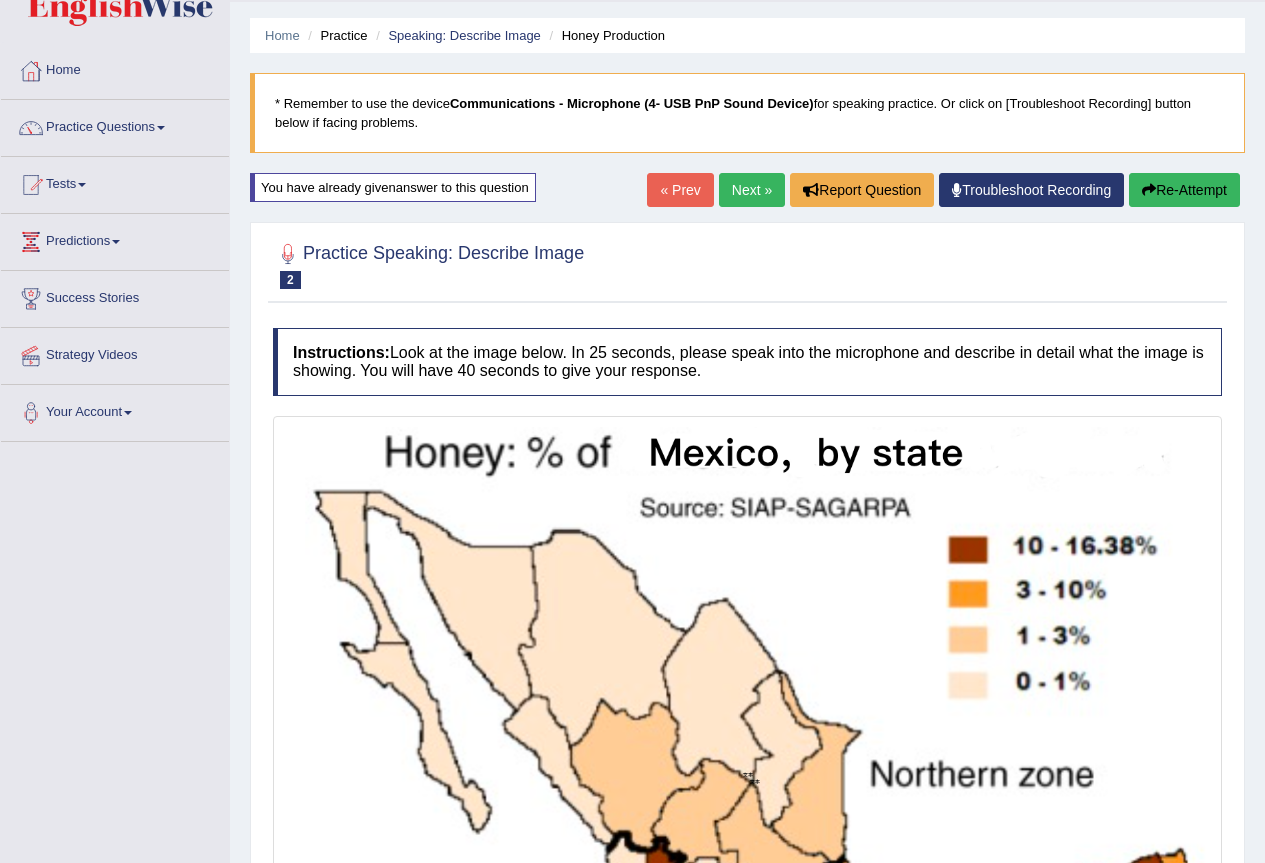 scroll, scrollTop: 0, scrollLeft: 0, axis: both 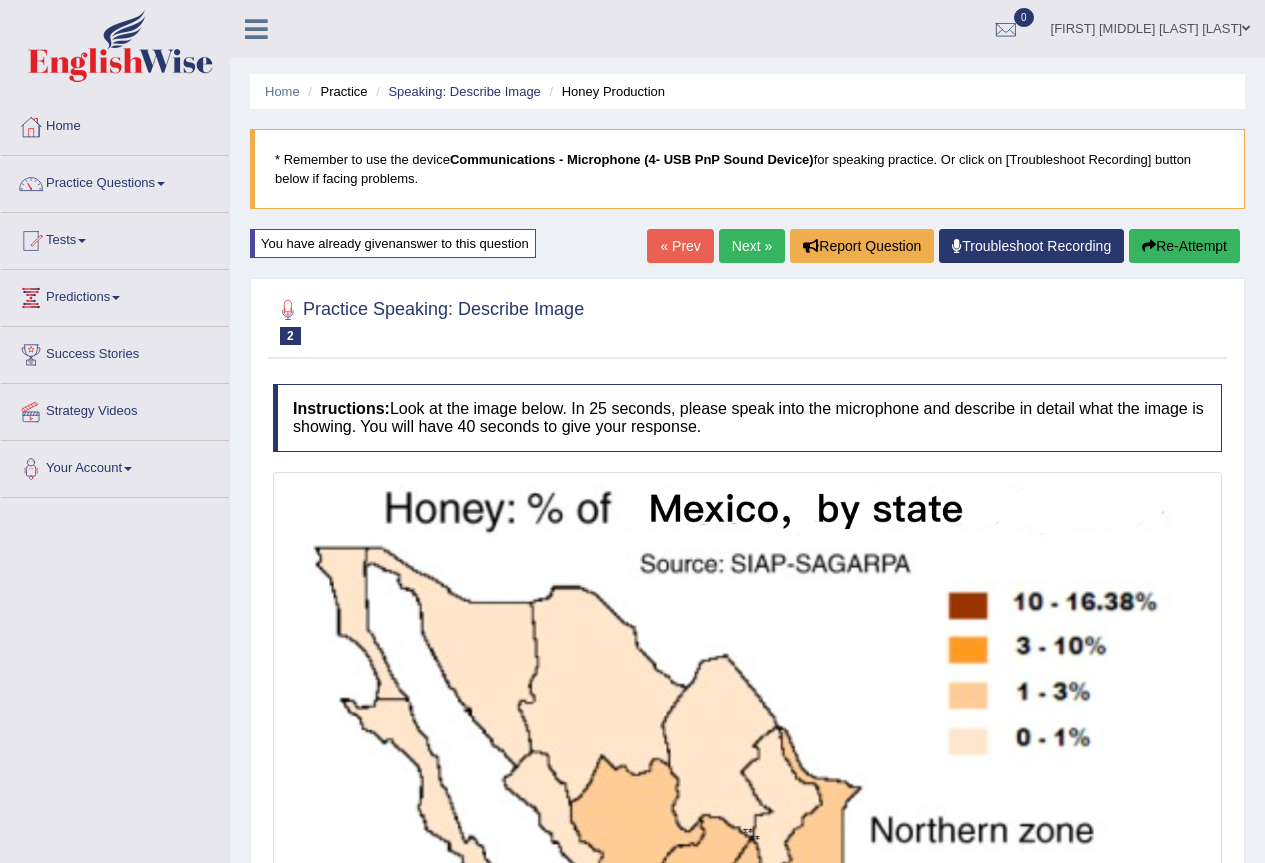 click at bounding box center [1149, 246] 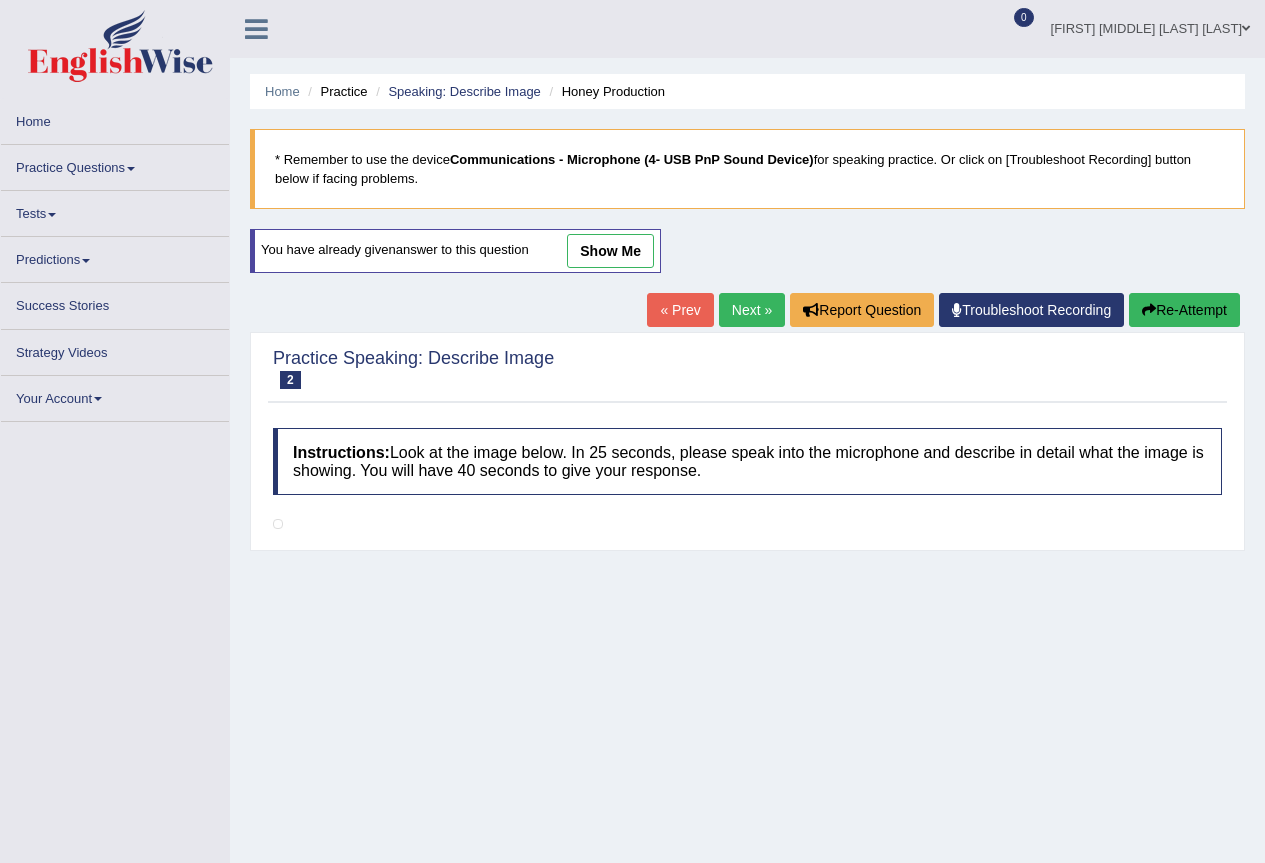 scroll, scrollTop: 0, scrollLeft: 0, axis: both 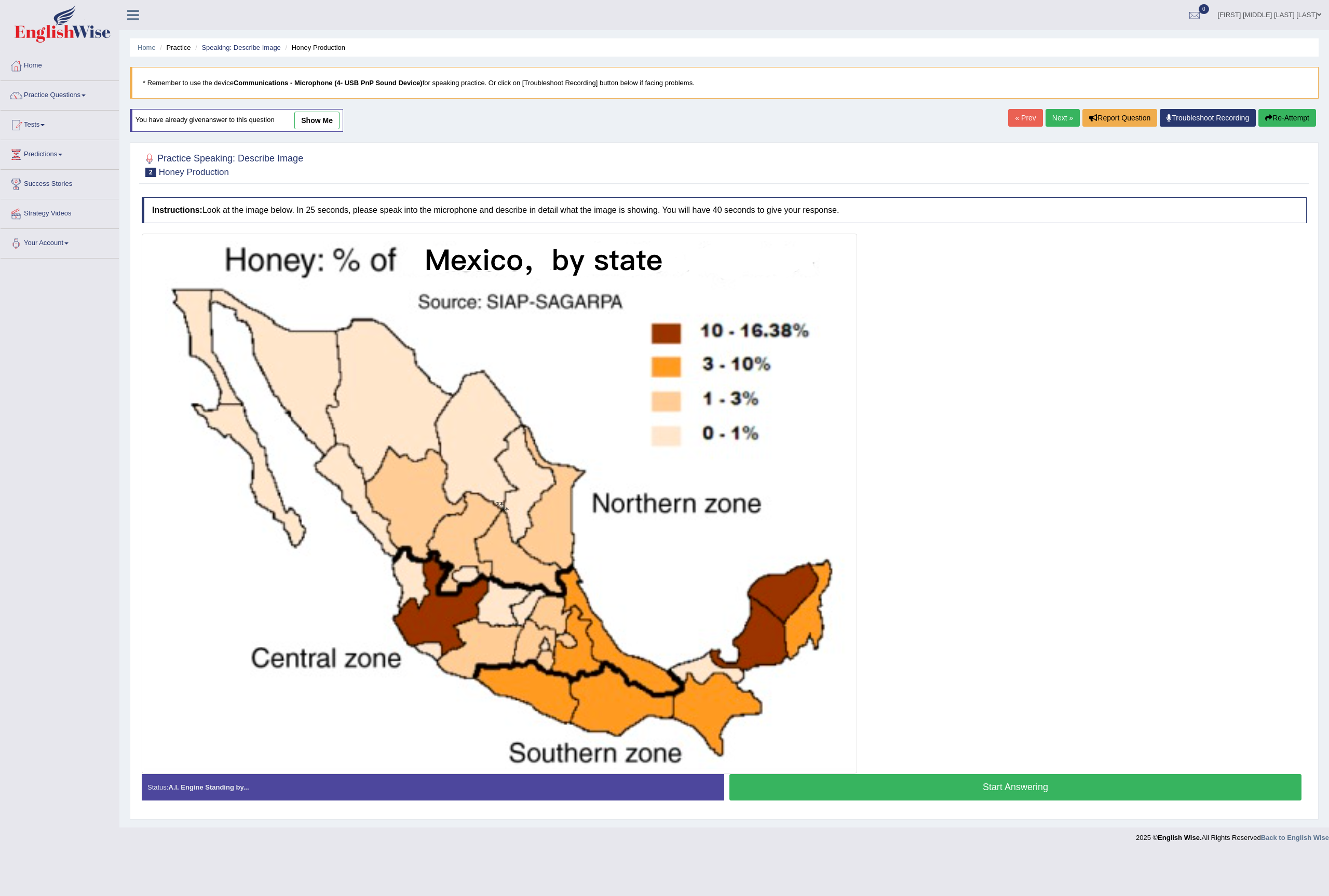 click on "Start Answering" at bounding box center [1015, 787] 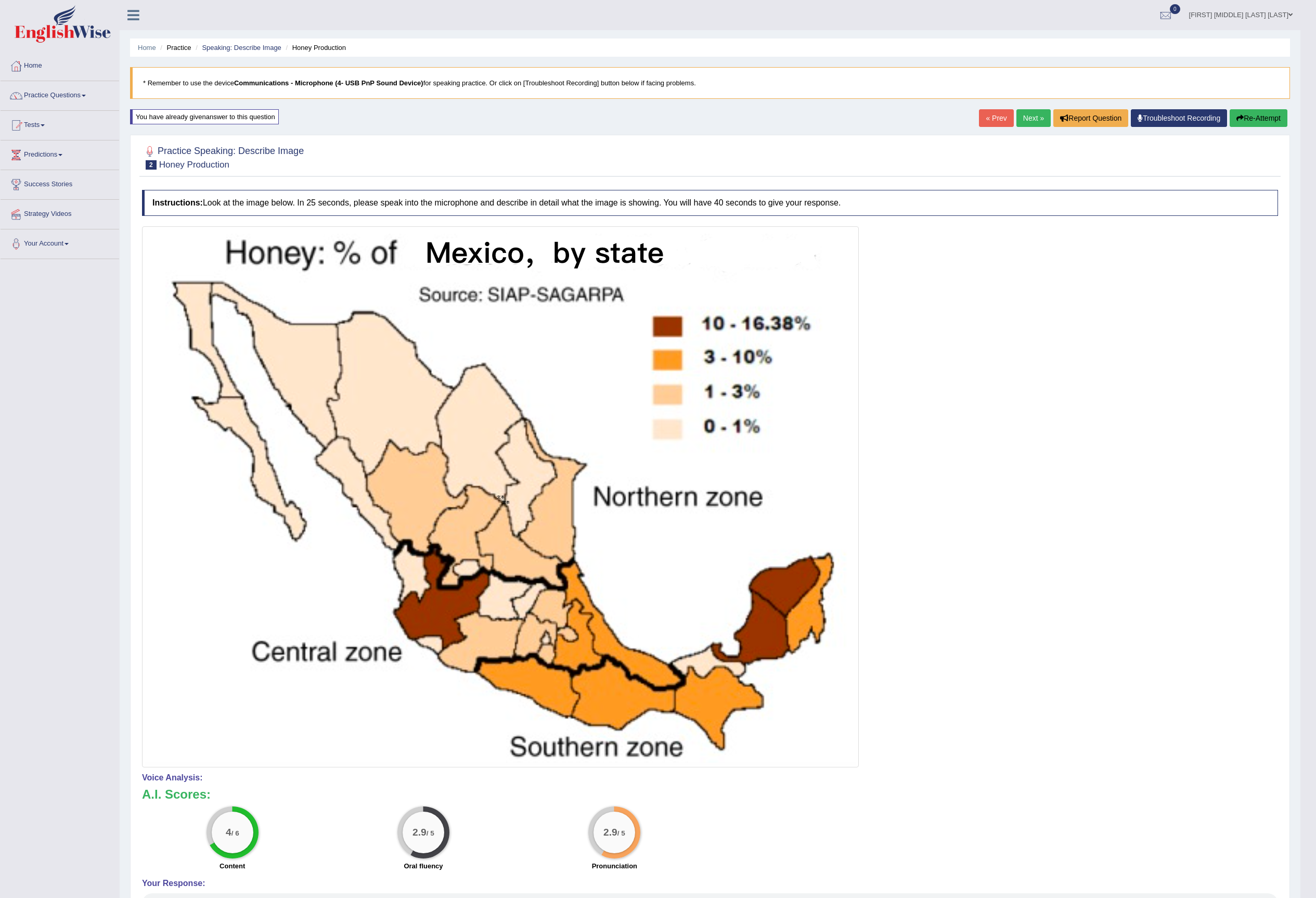click on "Re-Attempt" at bounding box center [1258, 118] 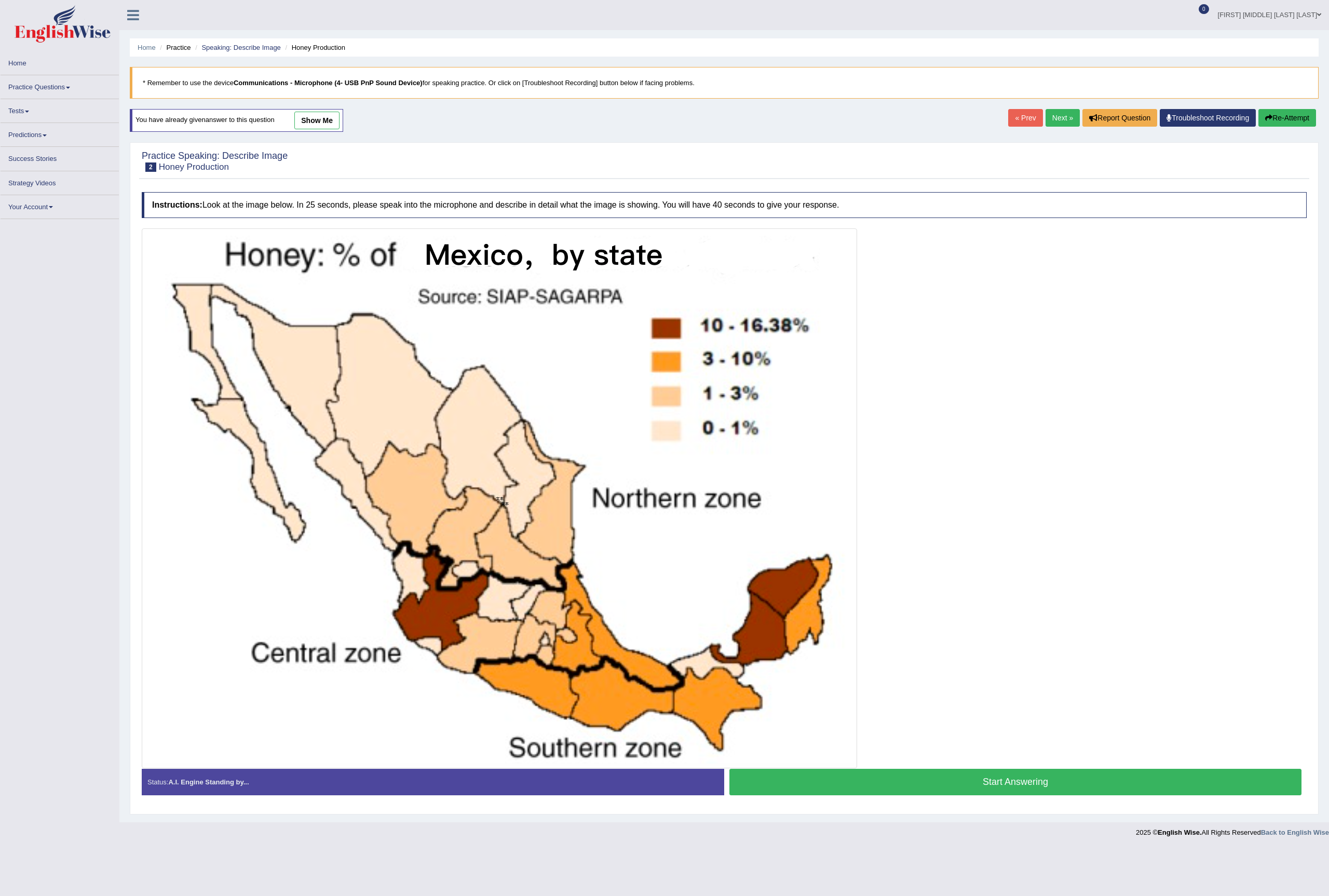 scroll, scrollTop: 0, scrollLeft: 0, axis: both 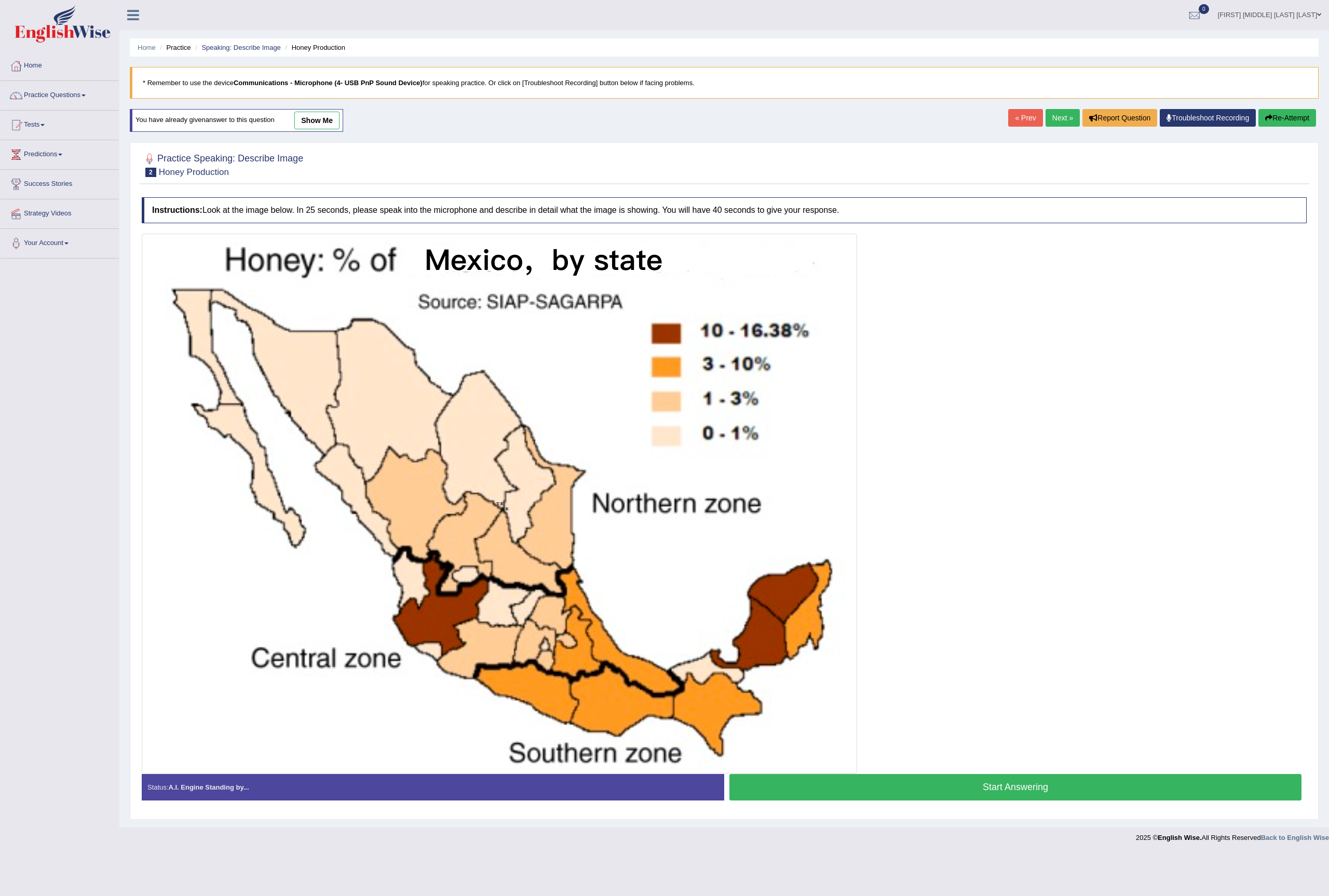 click on "Start Answering" at bounding box center (1015, 787) 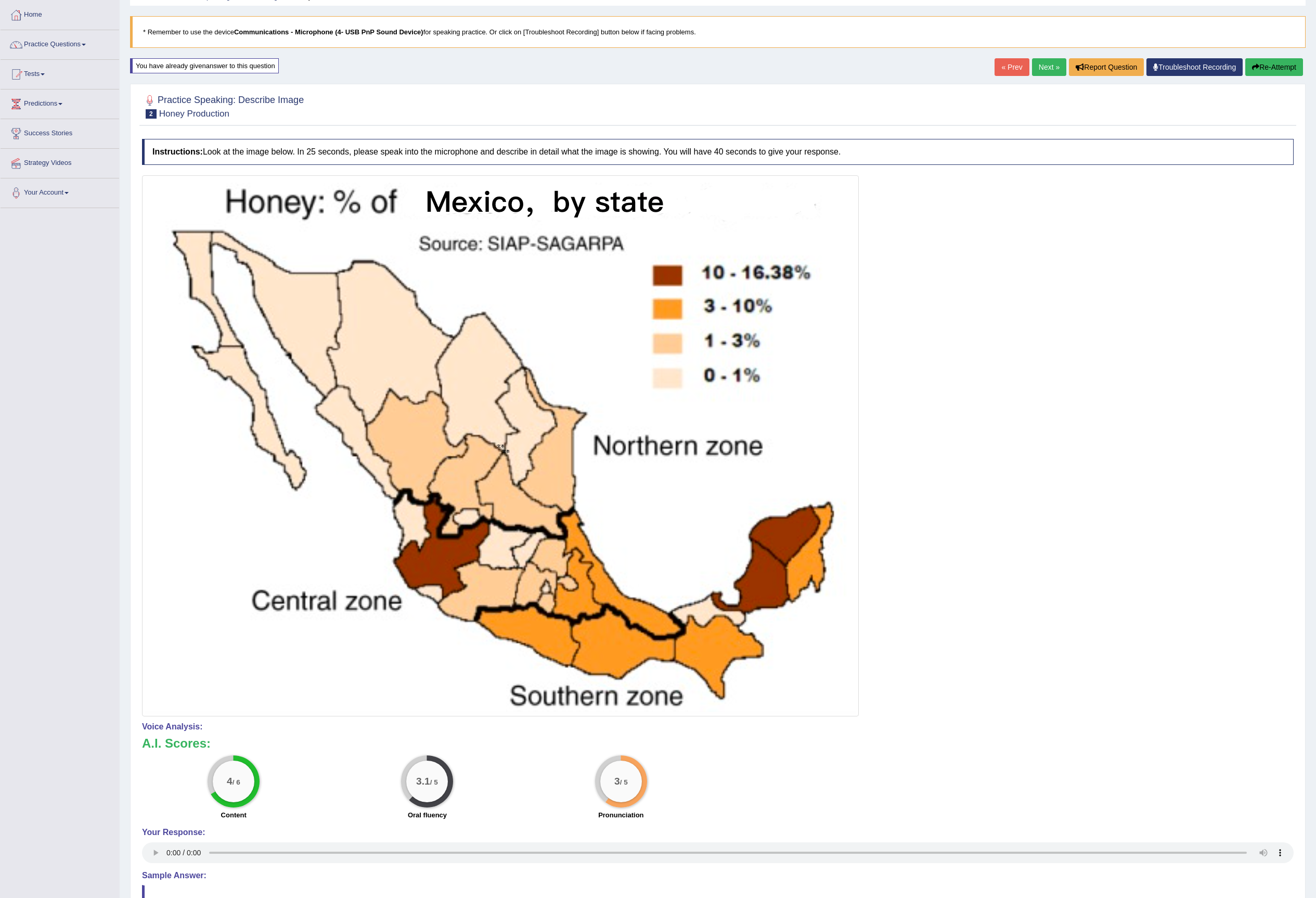 scroll, scrollTop: 0, scrollLeft: 0, axis: both 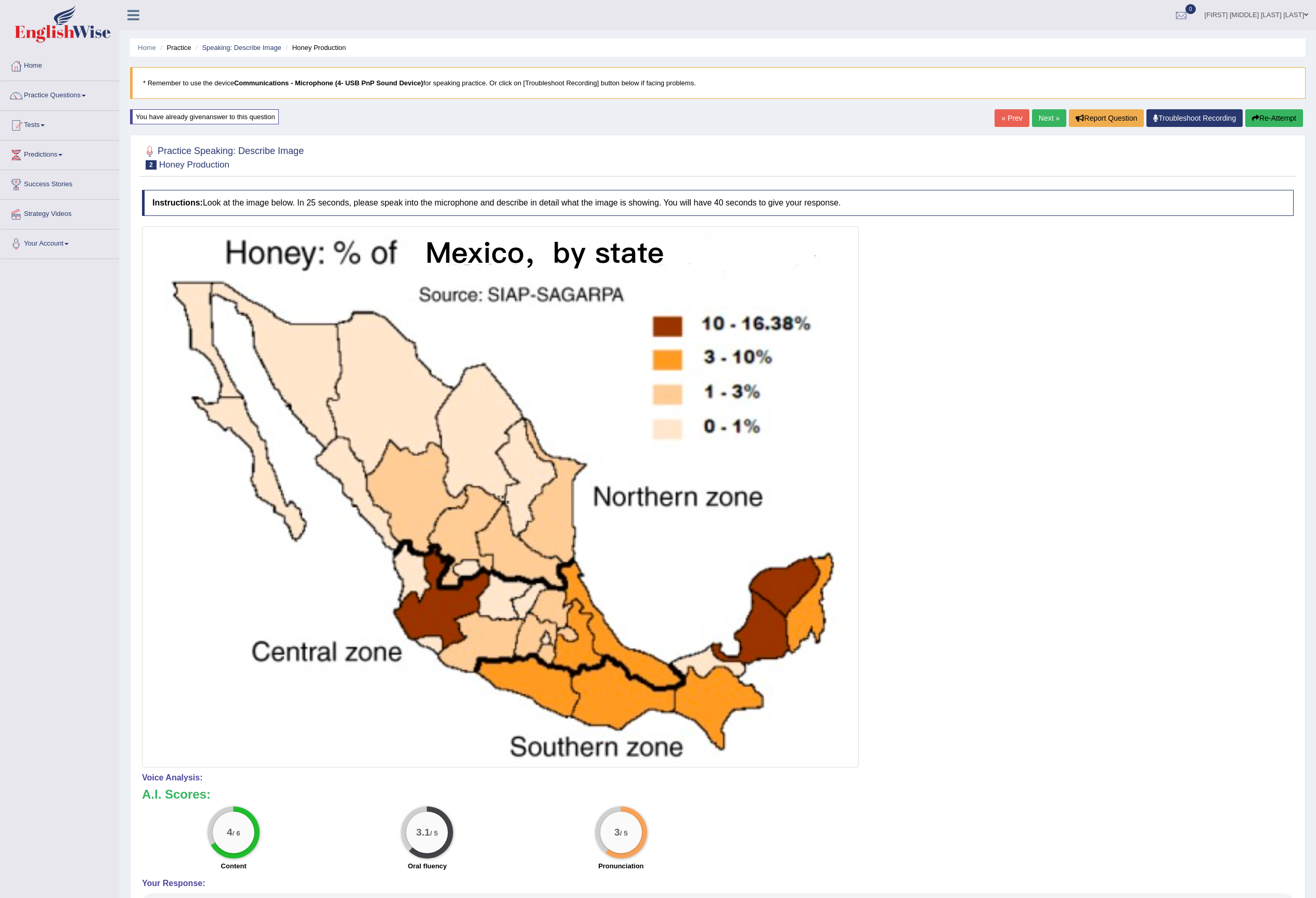 click on "Re-Attempt" at bounding box center [1274, 118] 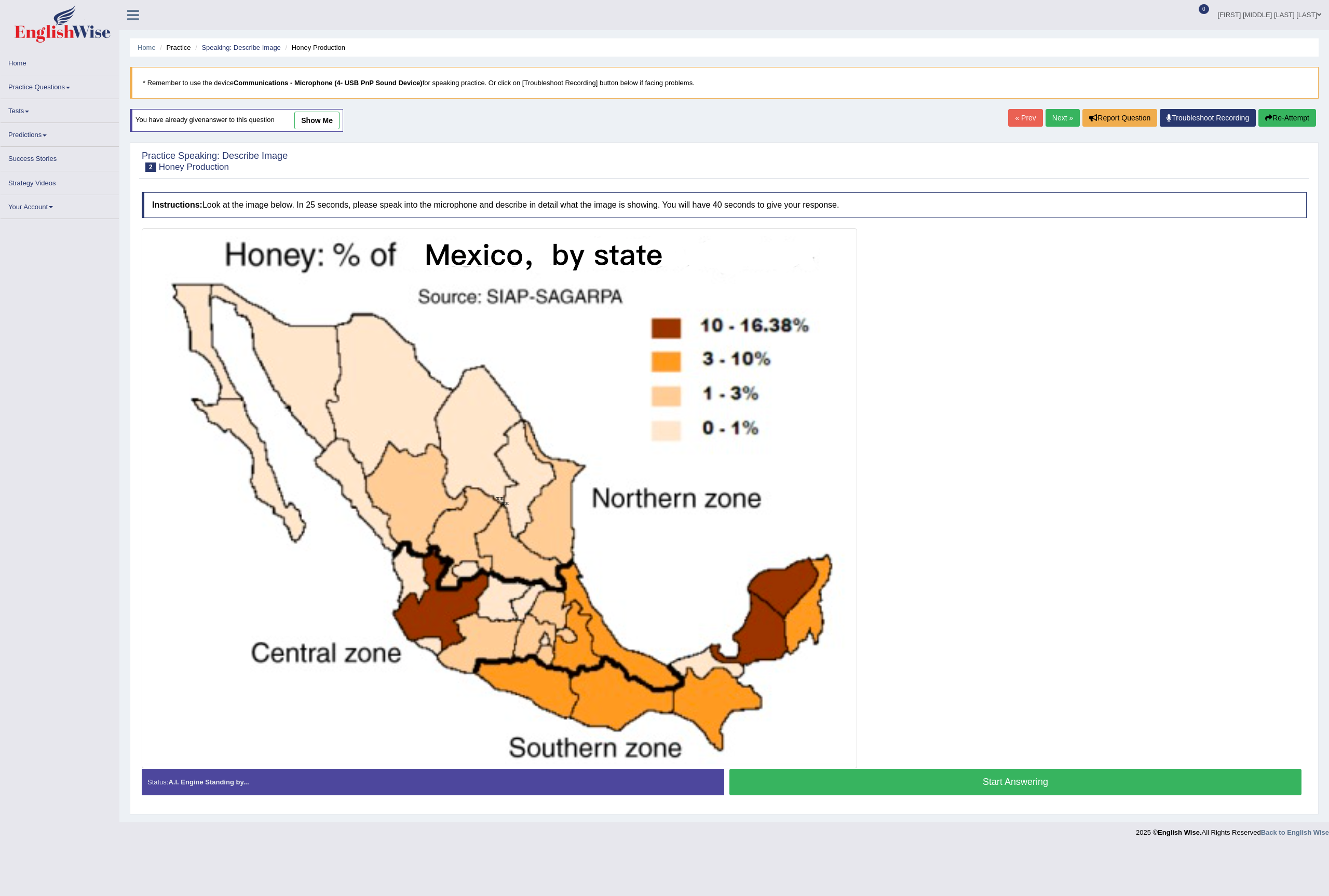 scroll, scrollTop: 0, scrollLeft: 0, axis: both 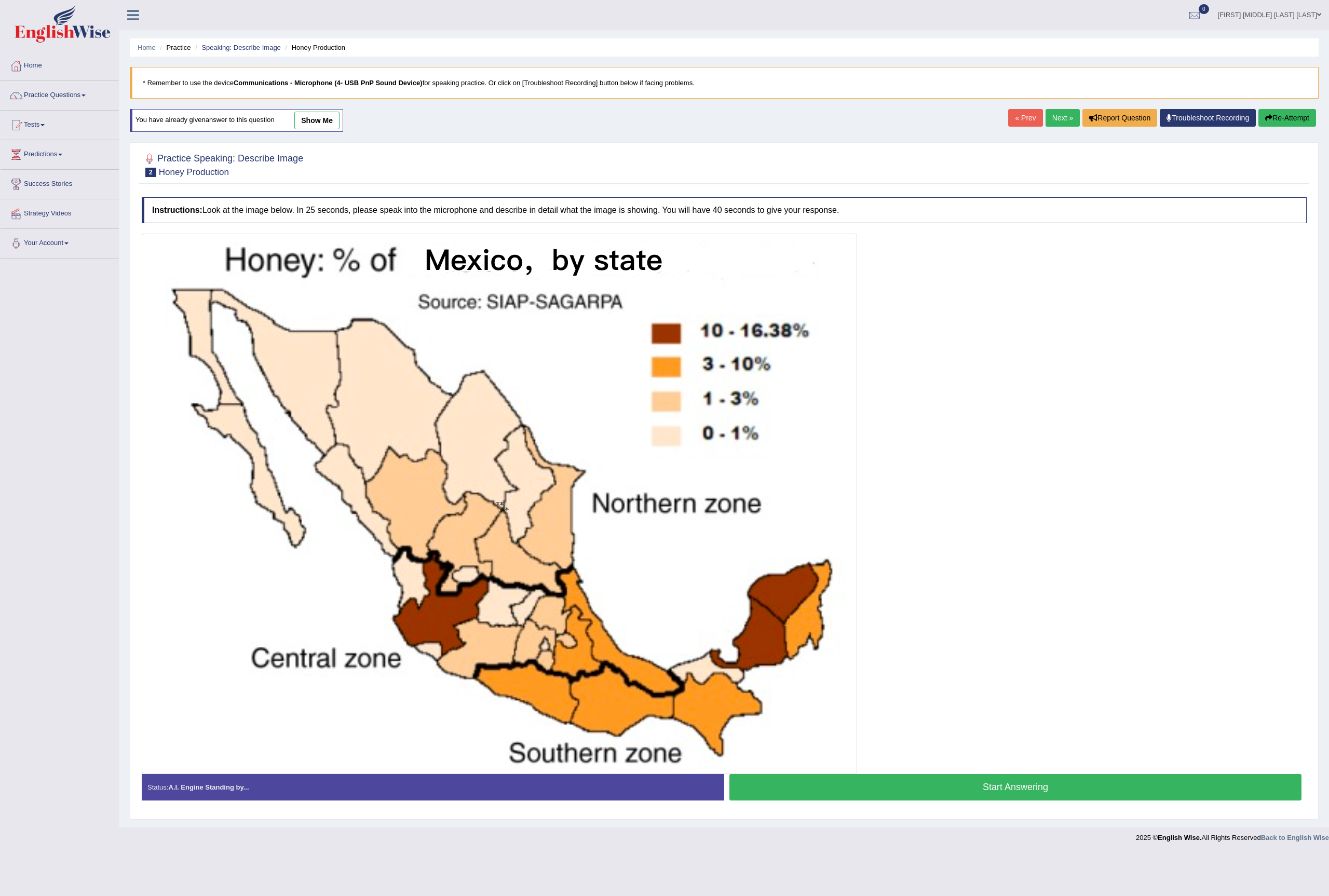 click on "Start Answering" at bounding box center (1015, 787) 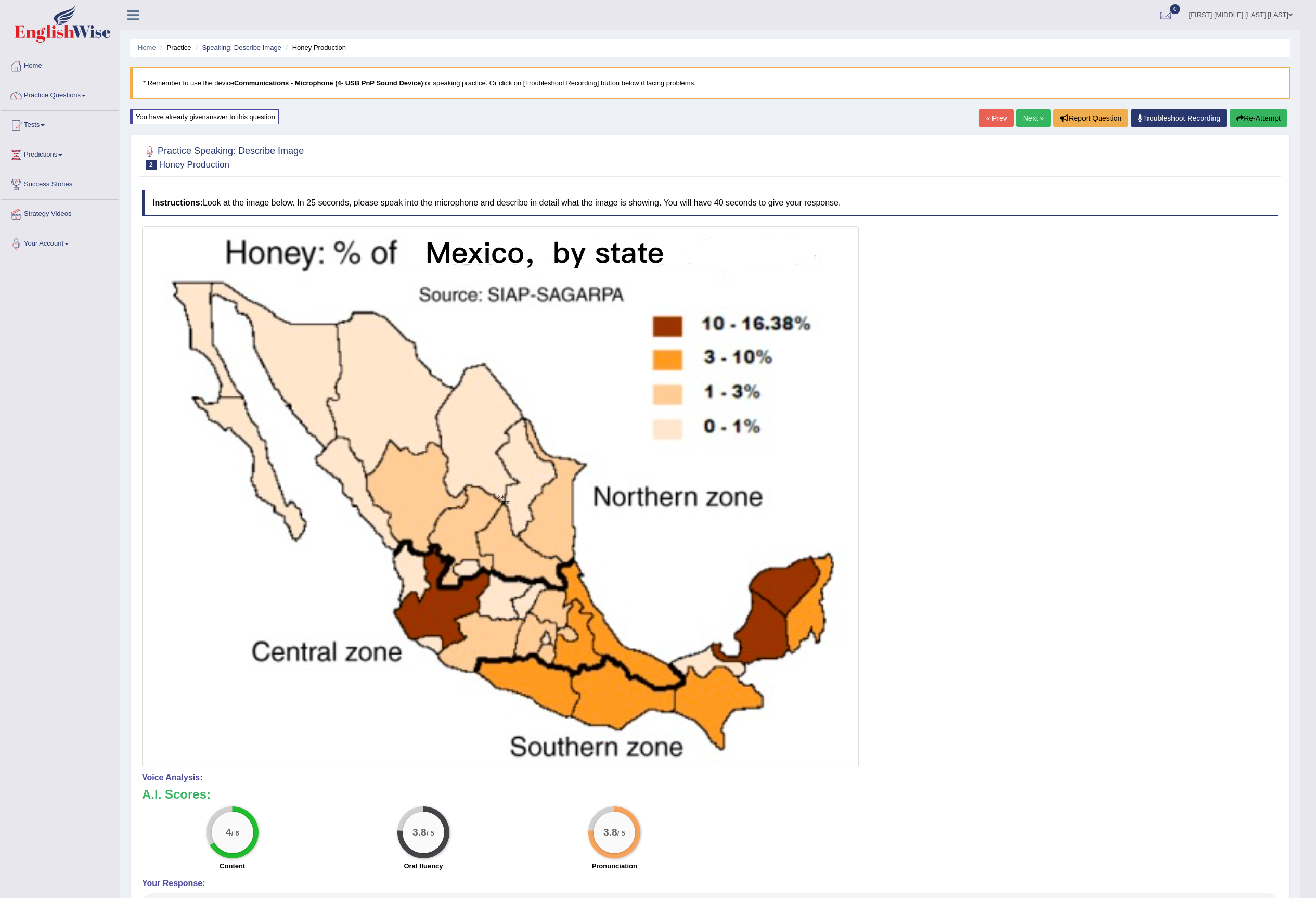 click on "Re-Attempt" at bounding box center [1258, 118] 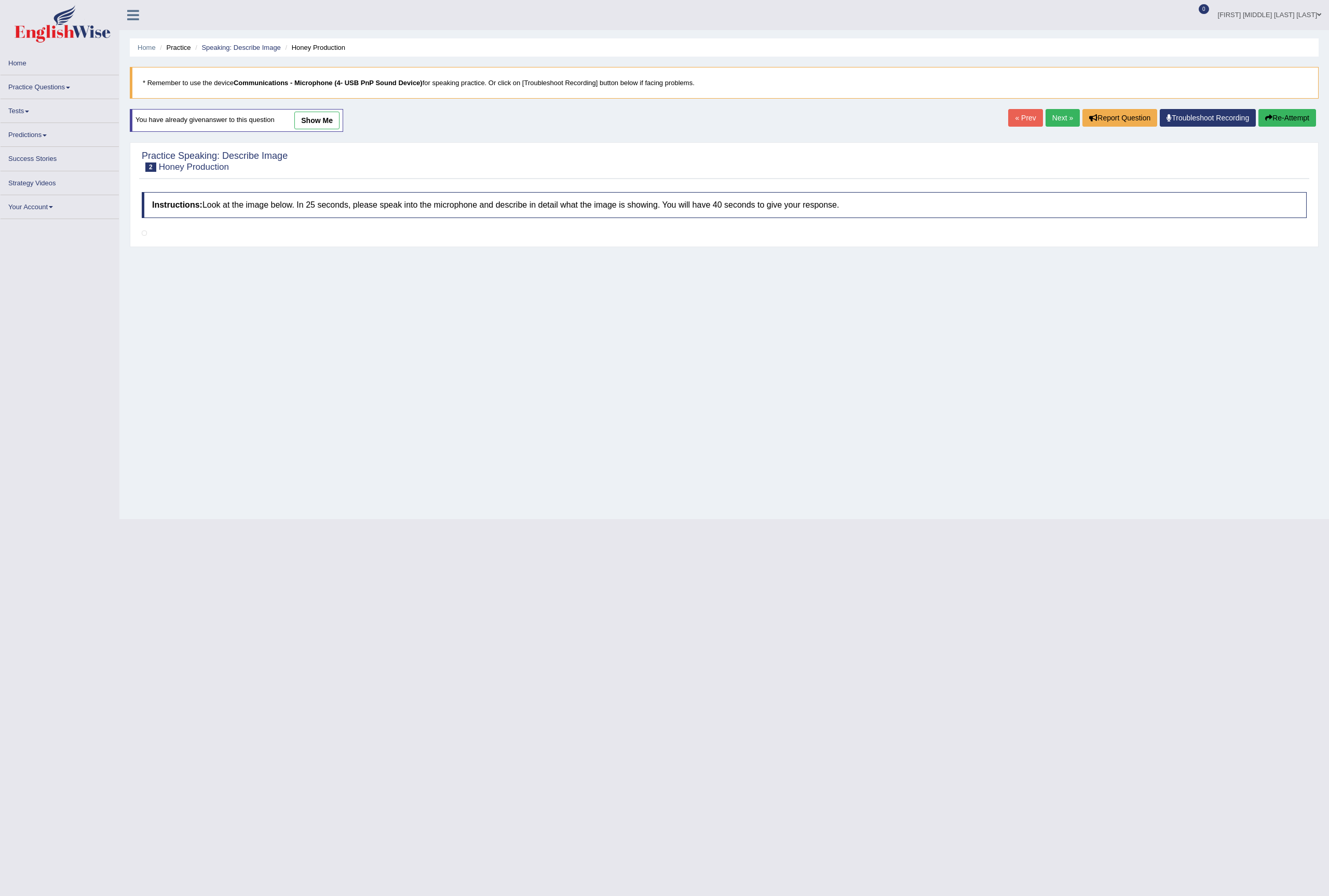 scroll, scrollTop: 0, scrollLeft: 0, axis: both 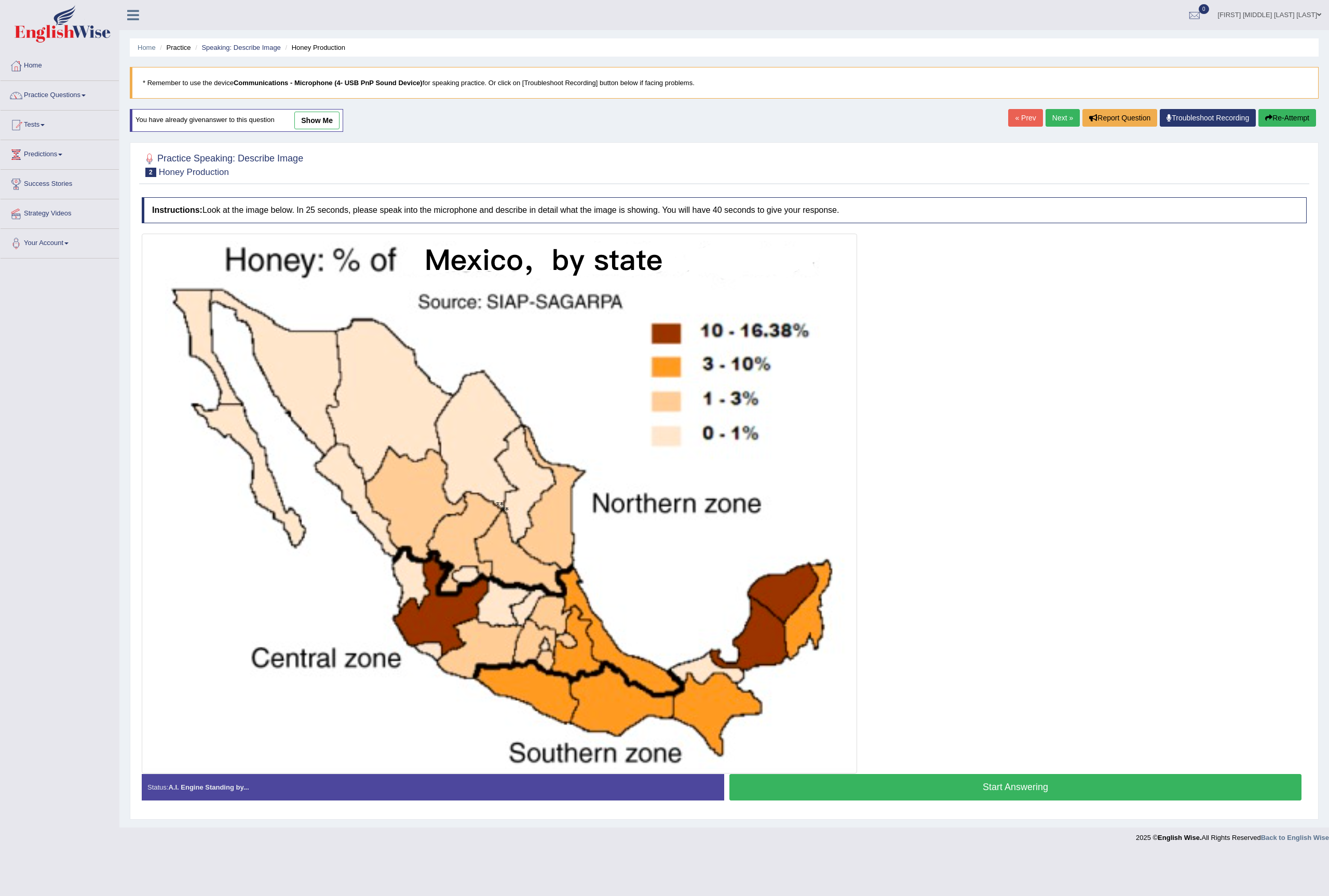 click on "Start Answering" at bounding box center (1015, 787) 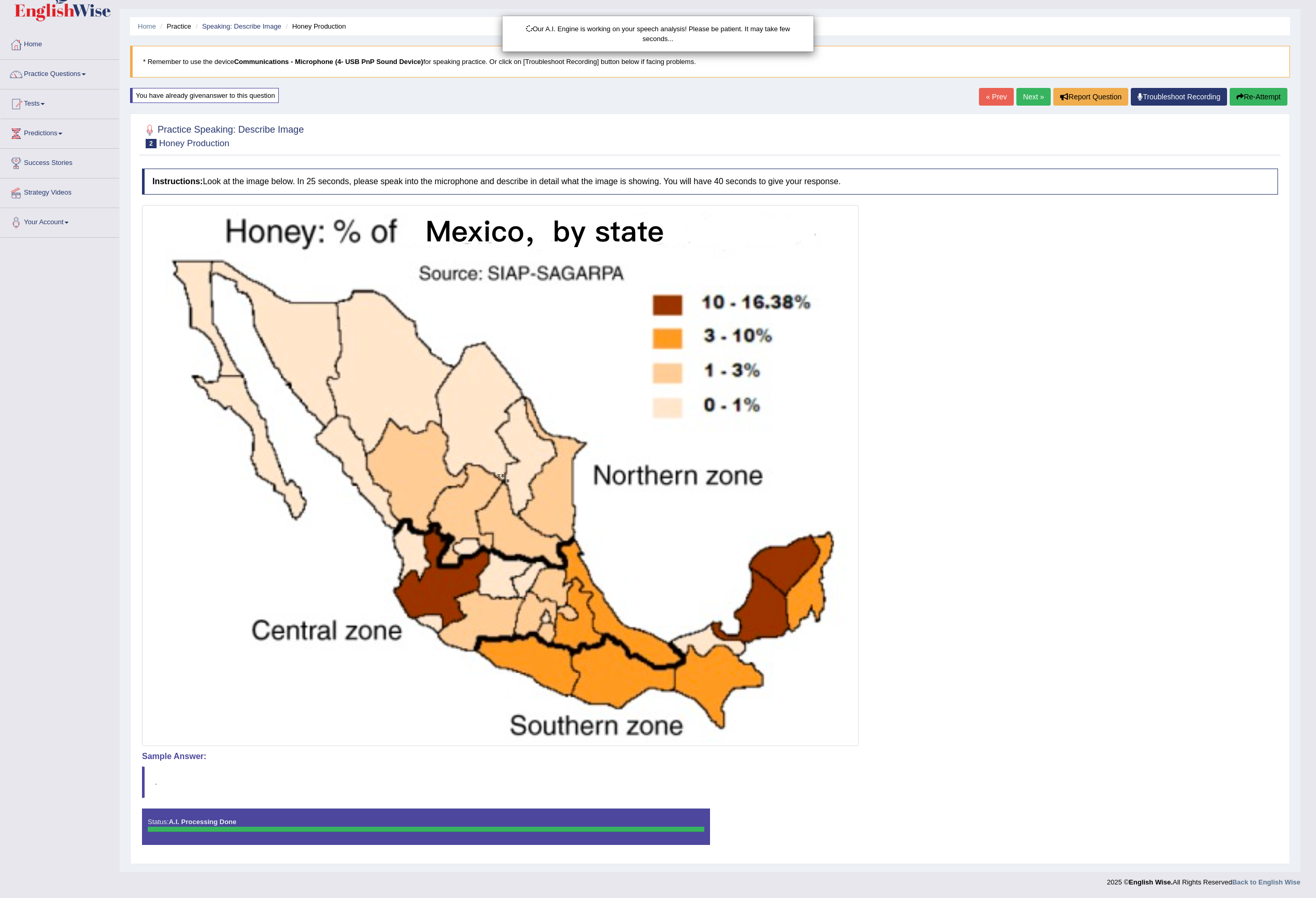 scroll, scrollTop: 28, scrollLeft: 0, axis: vertical 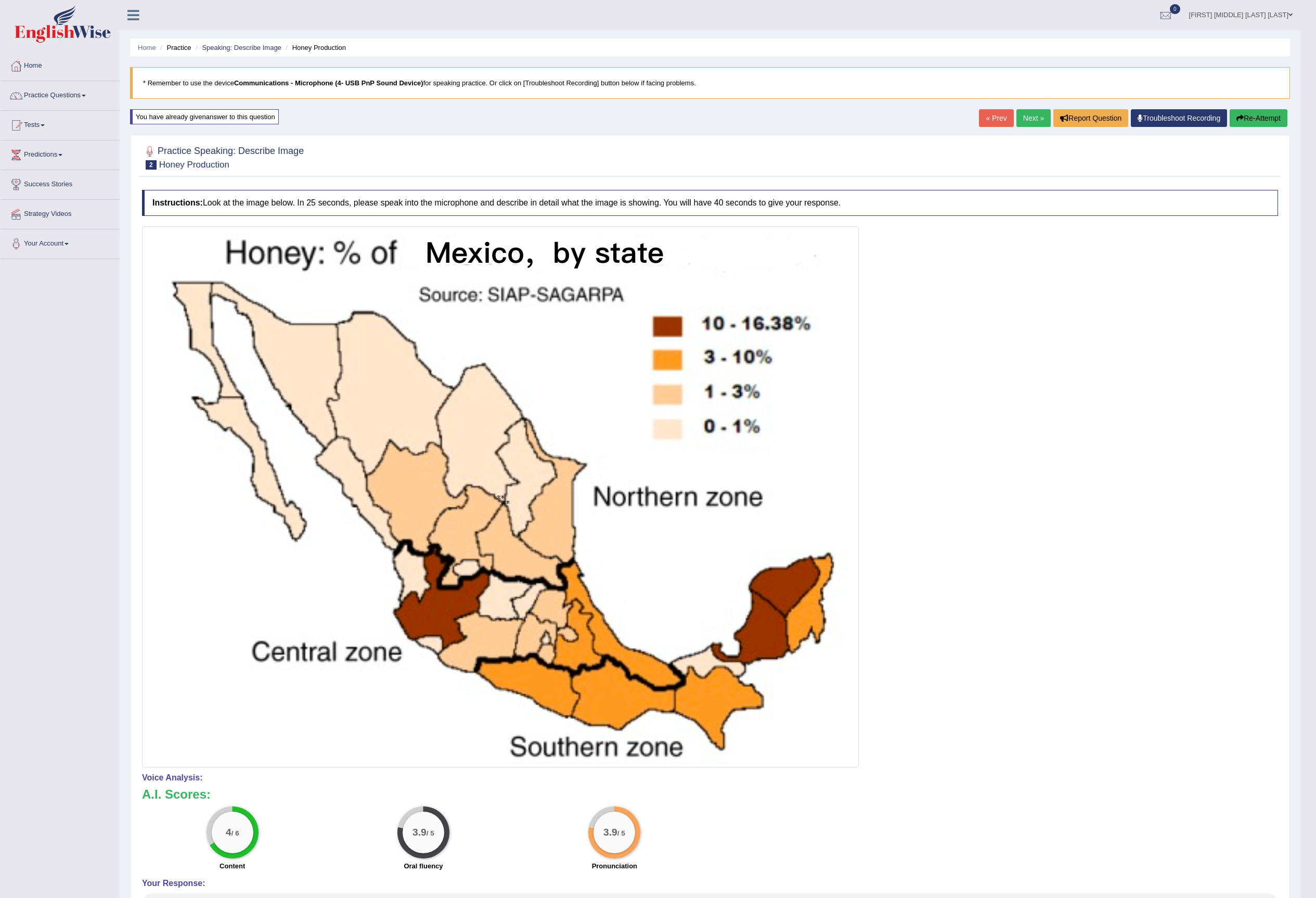 click on "Re-Attempt" at bounding box center [1258, 118] 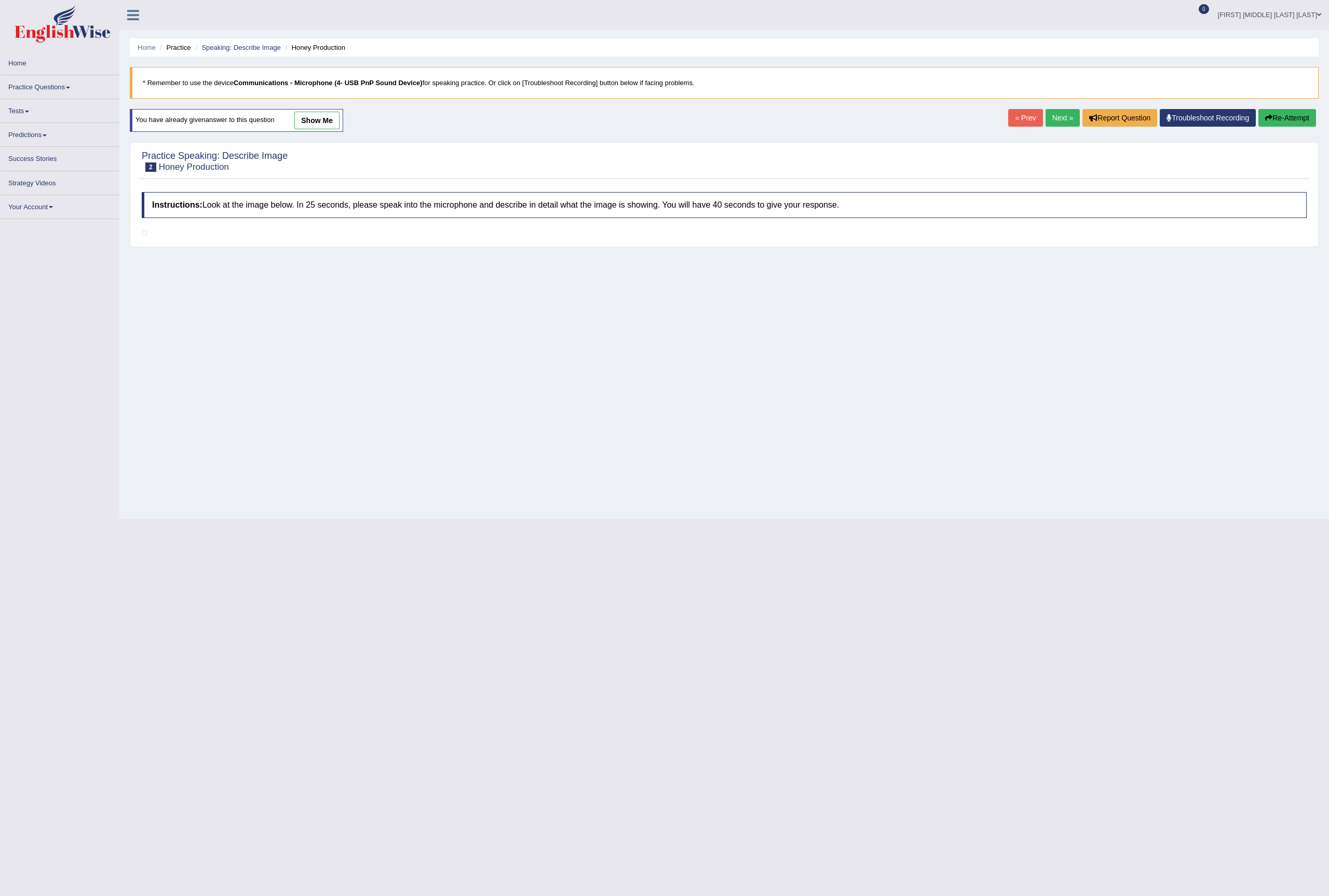 scroll, scrollTop: 0, scrollLeft: 0, axis: both 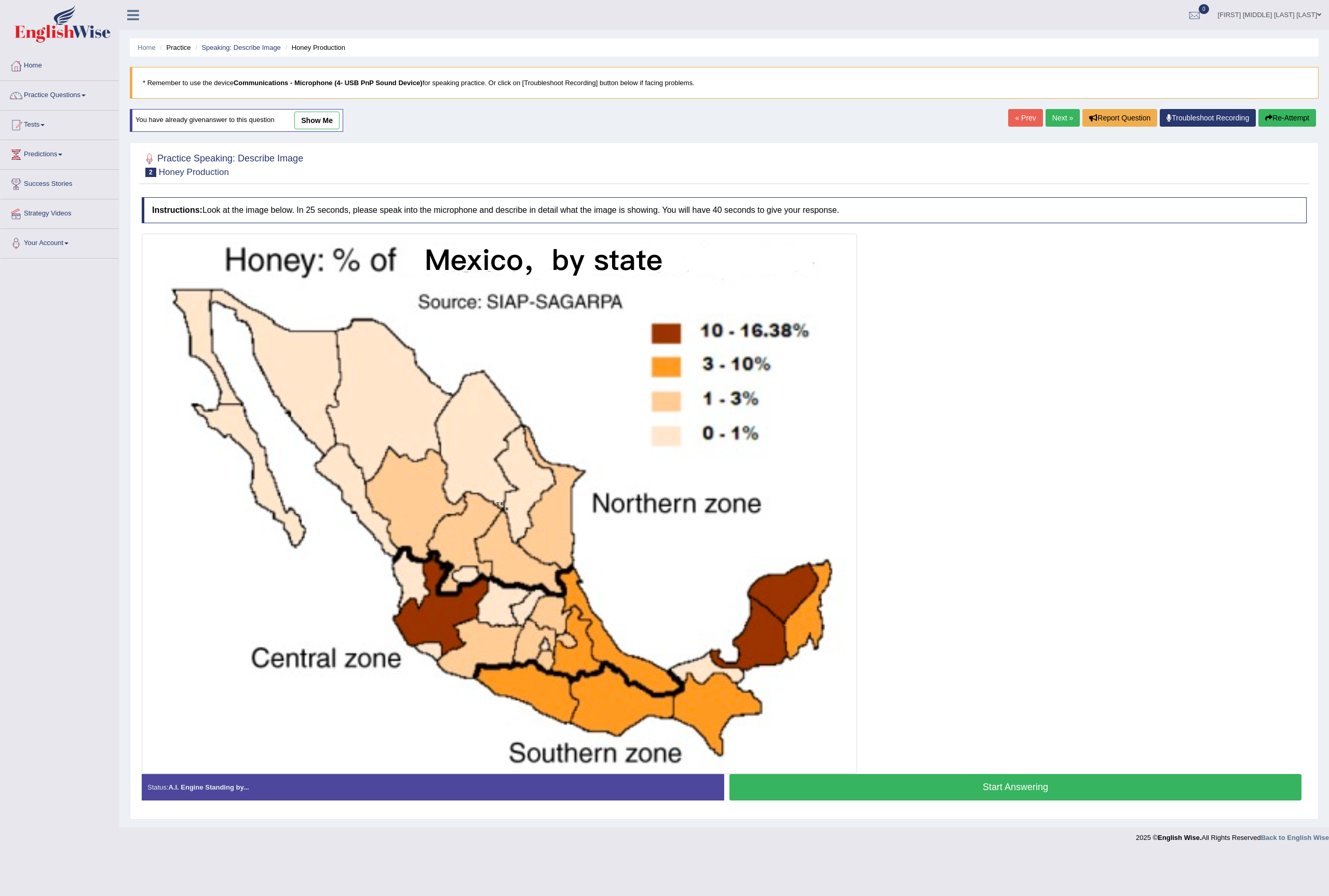 click on "Start Answering" at bounding box center (1015, 787) 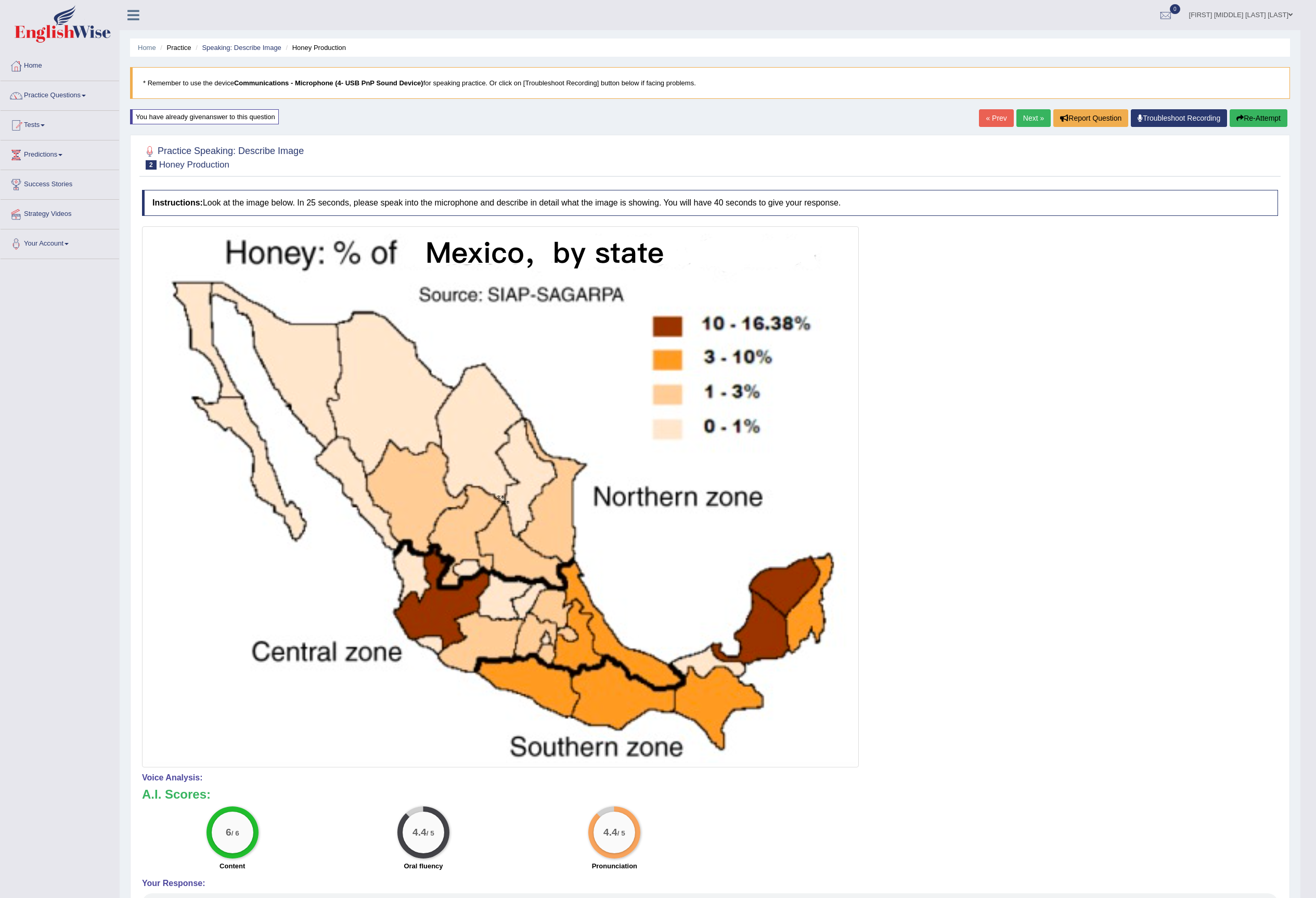 click on "Next »" at bounding box center [1034, 118] 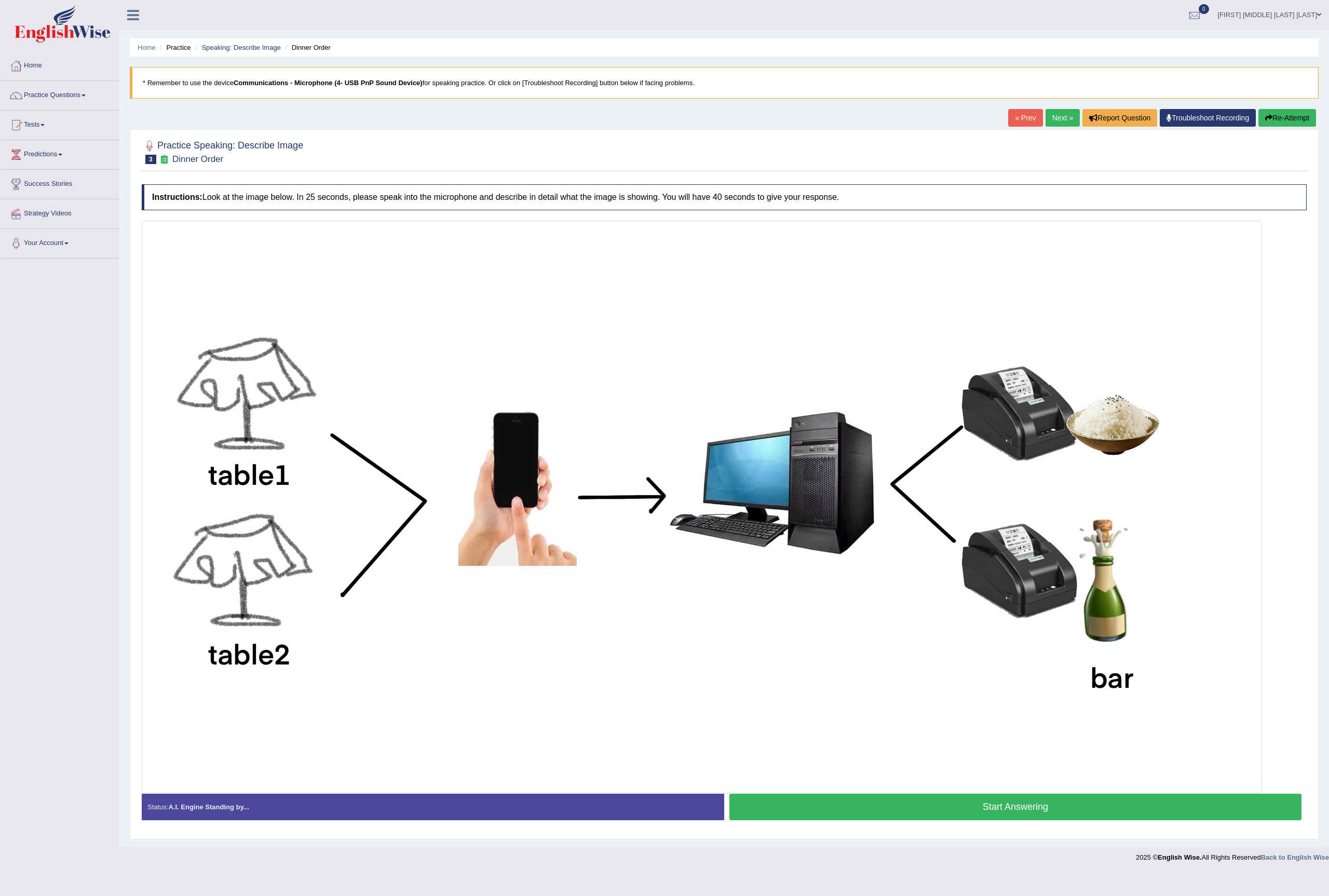 scroll, scrollTop: 0, scrollLeft: 0, axis: both 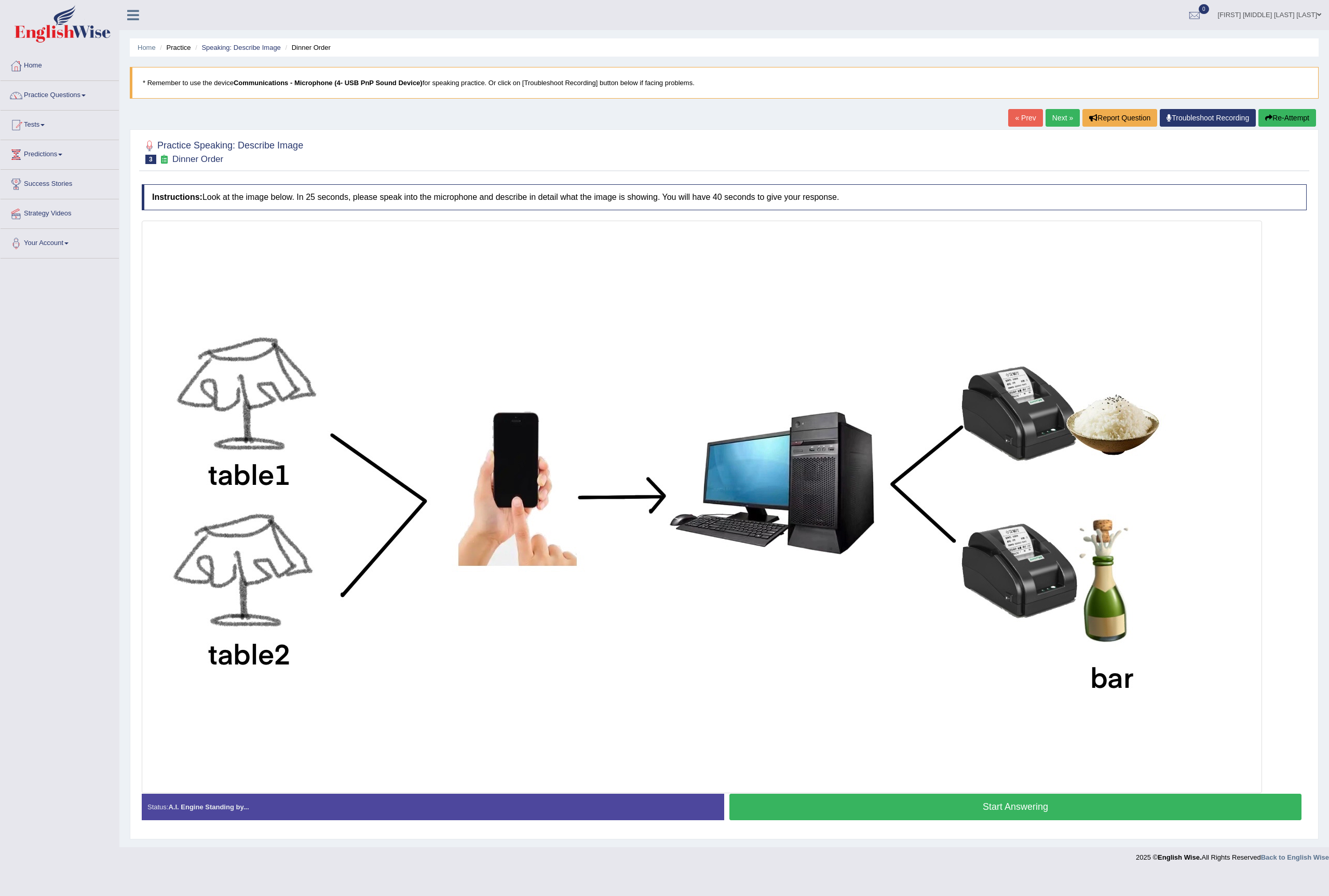 click on "[FIRST] [MIDDLE] [LAST] [LAST]" at bounding box center (1269, 13) 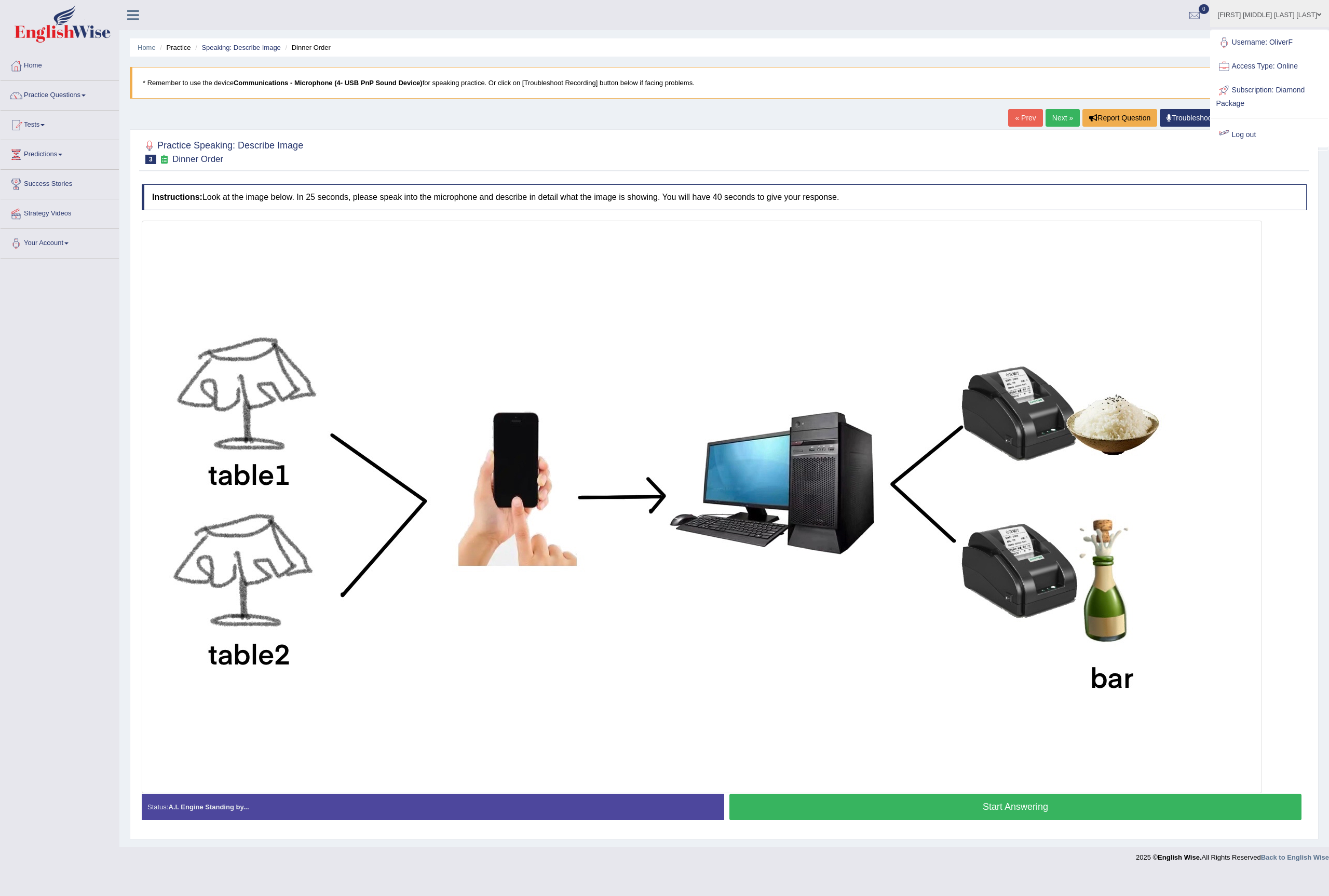 click on "Log out" at bounding box center (1269, 135) 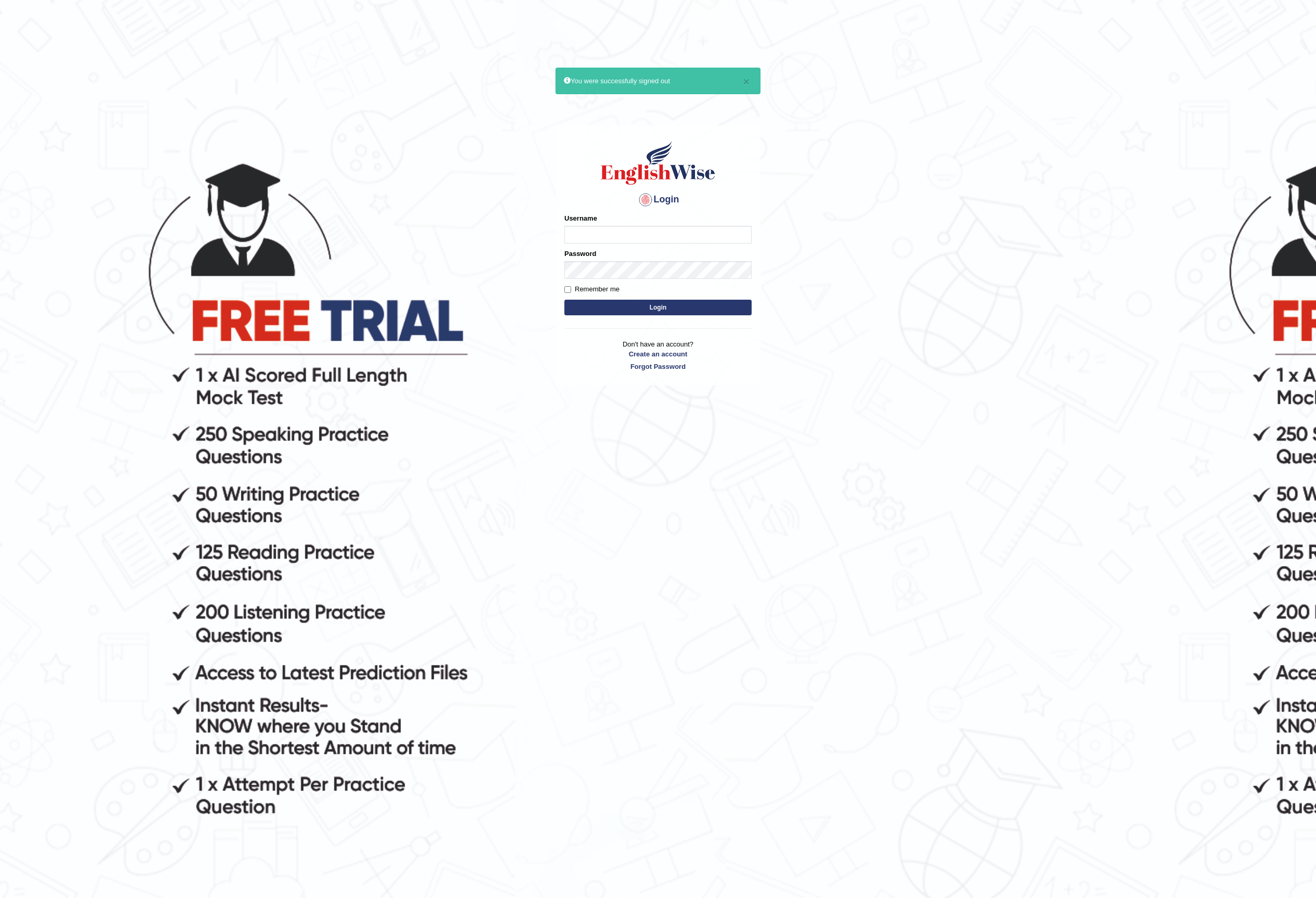scroll, scrollTop: 0, scrollLeft: 0, axis: both 